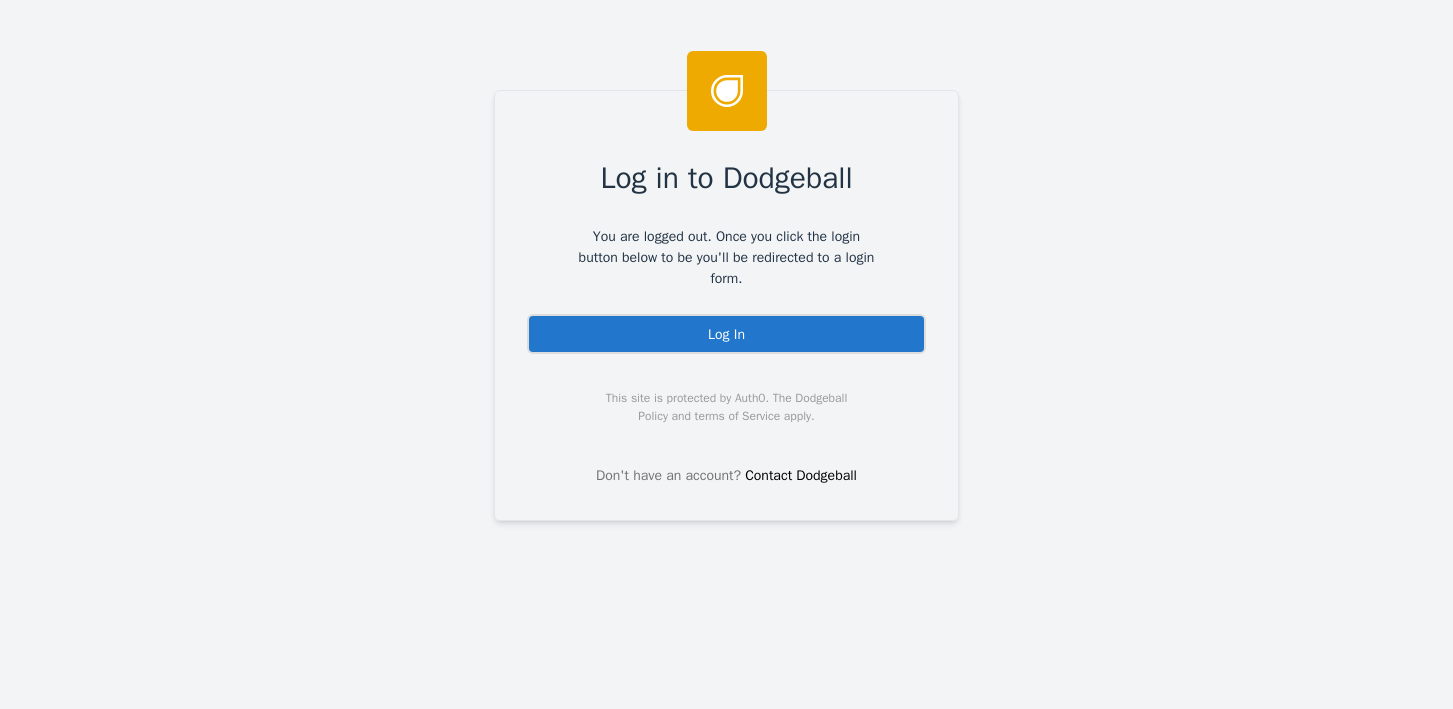 scroll, scrollTop: 0, scrollLeft: 0, axis: both 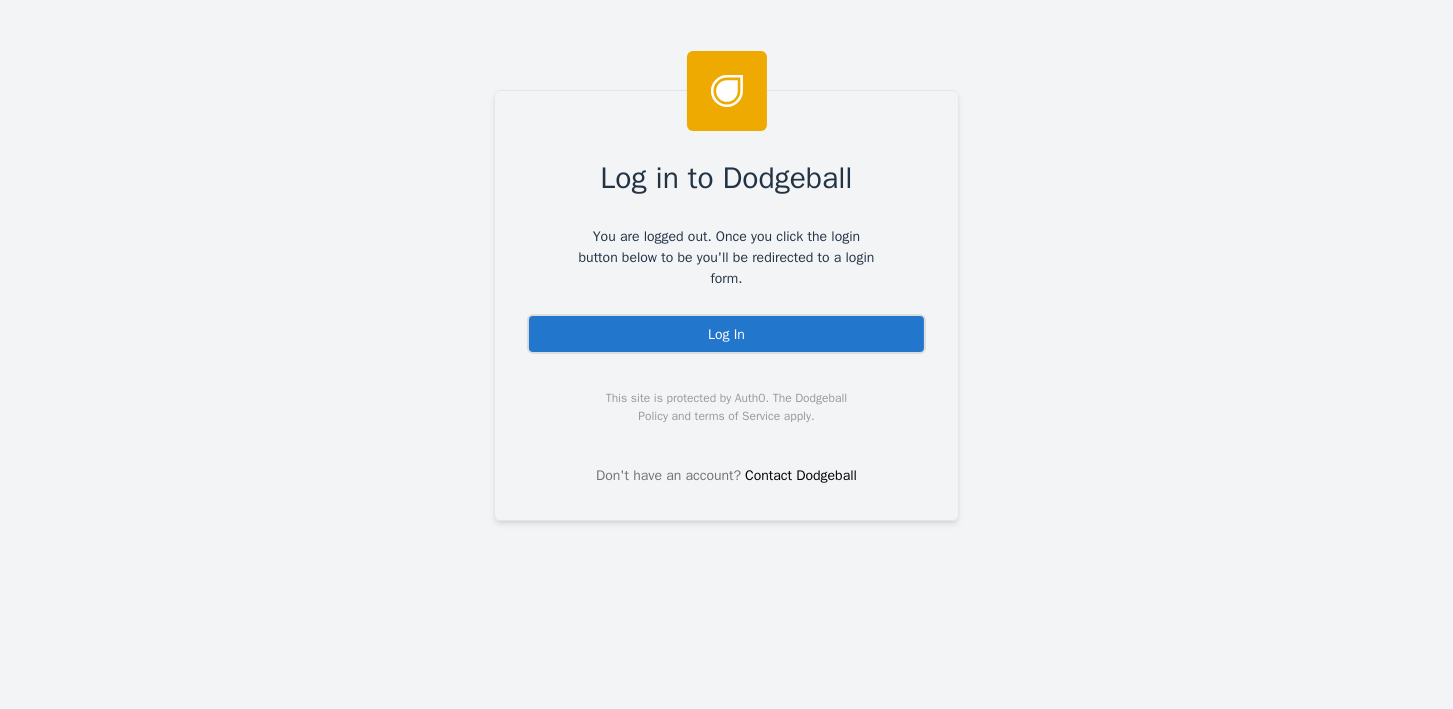 click on "Log In" at bounding box center (726, 334) 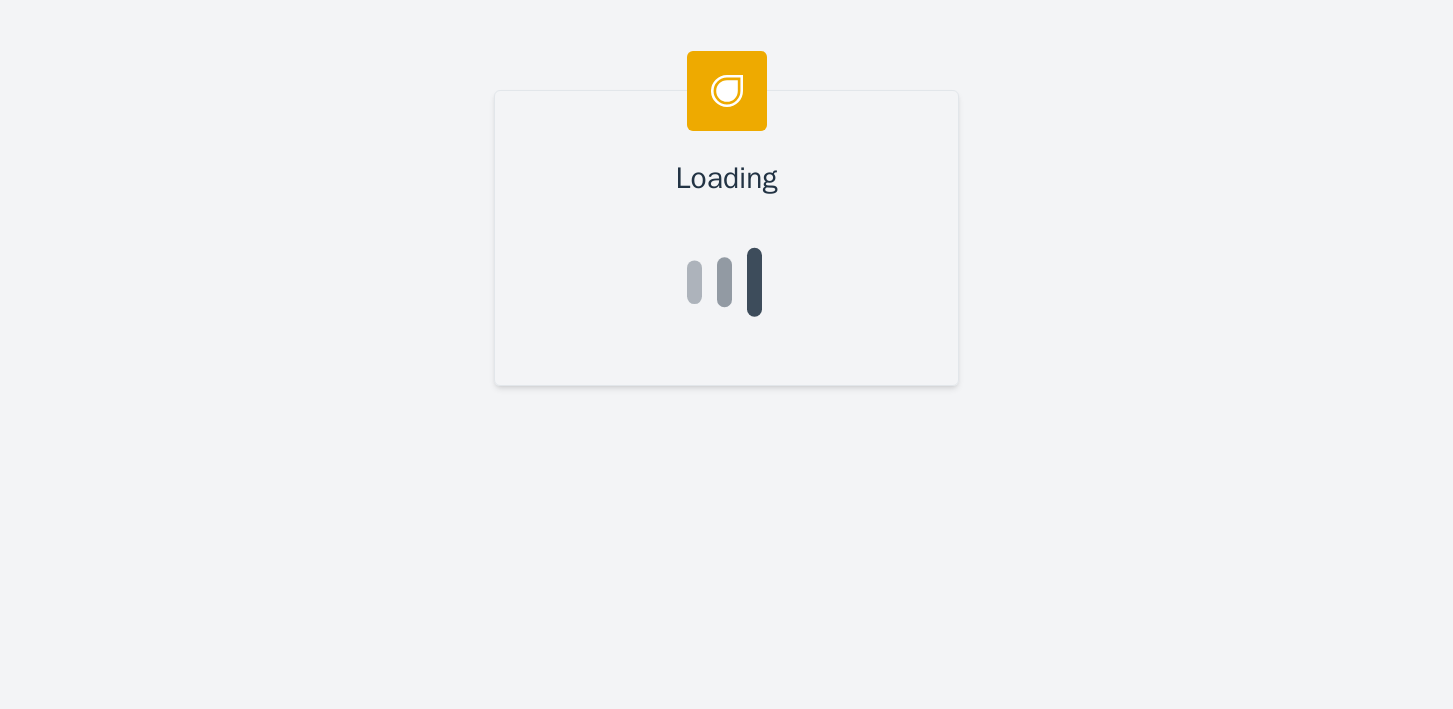 scroll, scrollTop: 0, scrollLeft: 0, axis: both 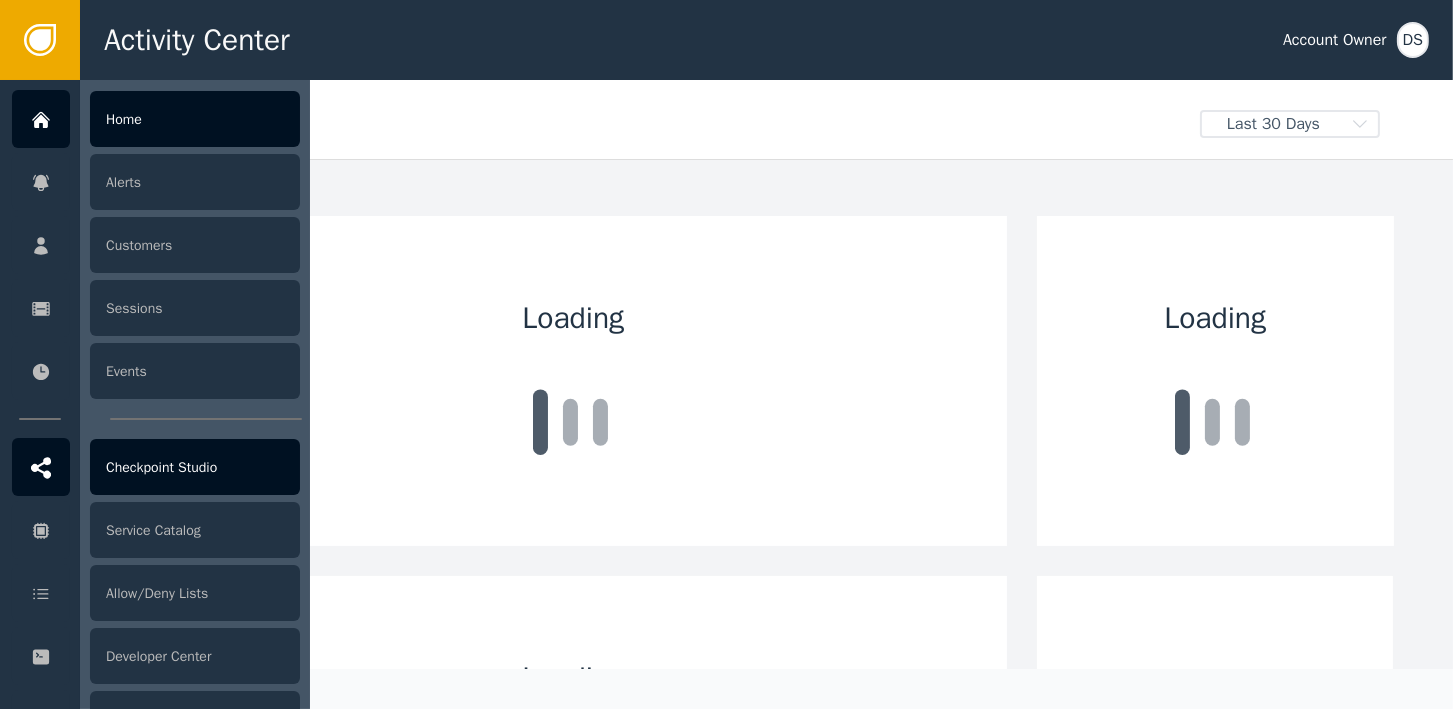 click on "Checkpoint Studio" at bounding box center (195, 467) 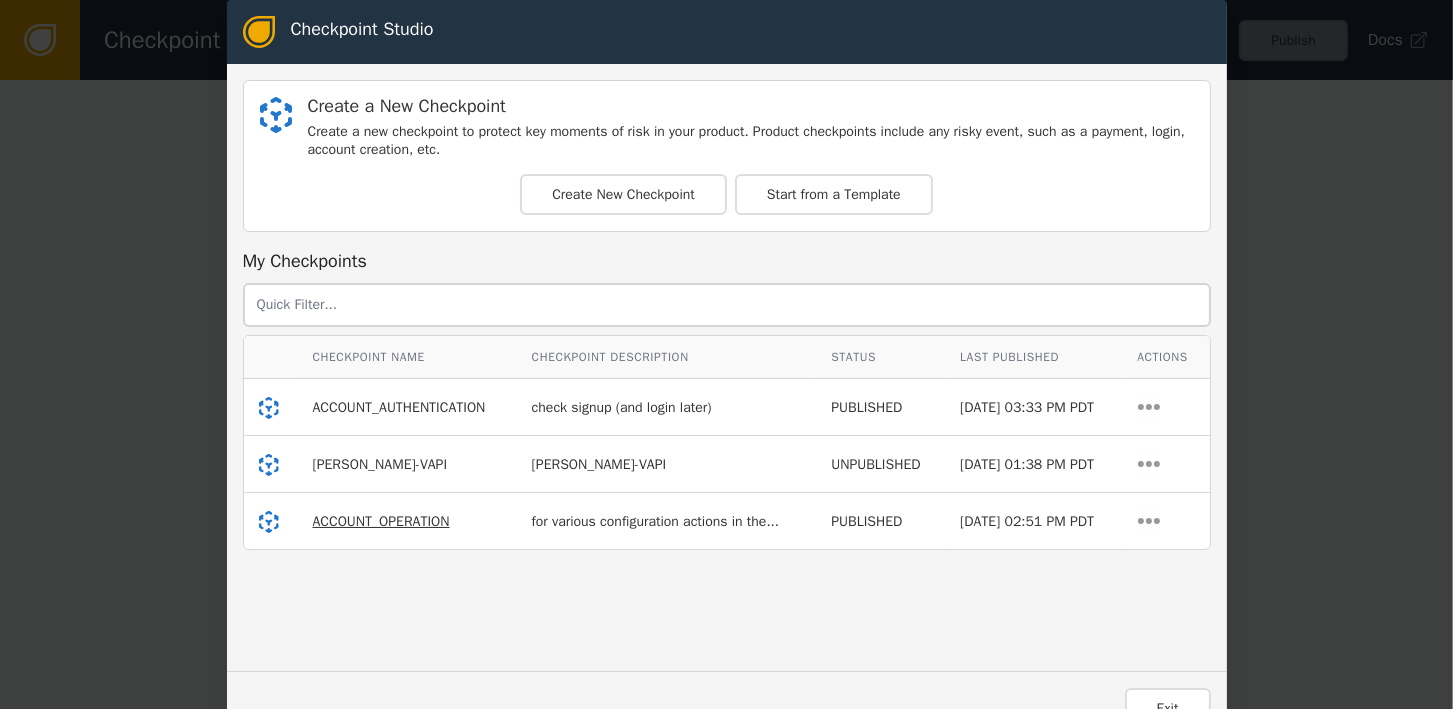 click on "ACCOUNT_OPERATION" at bounding box center [381, 521] 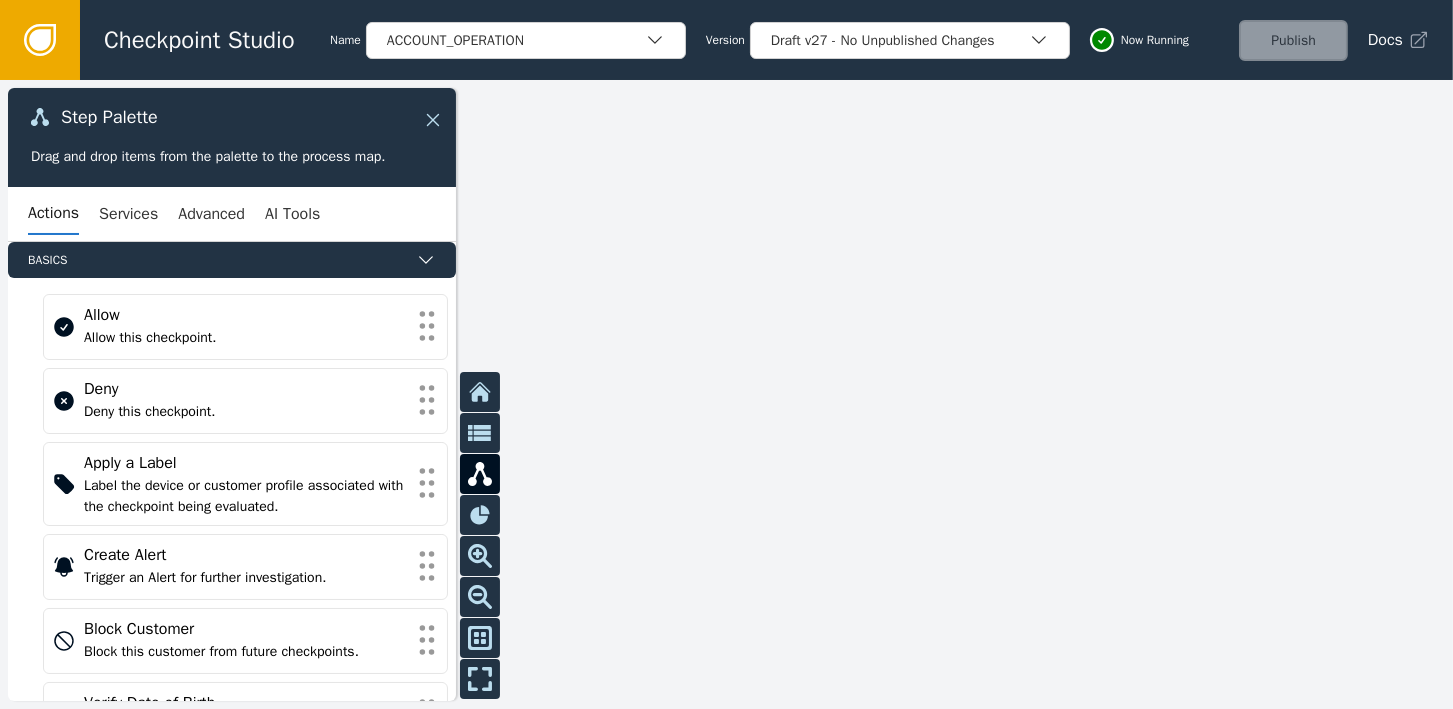 click 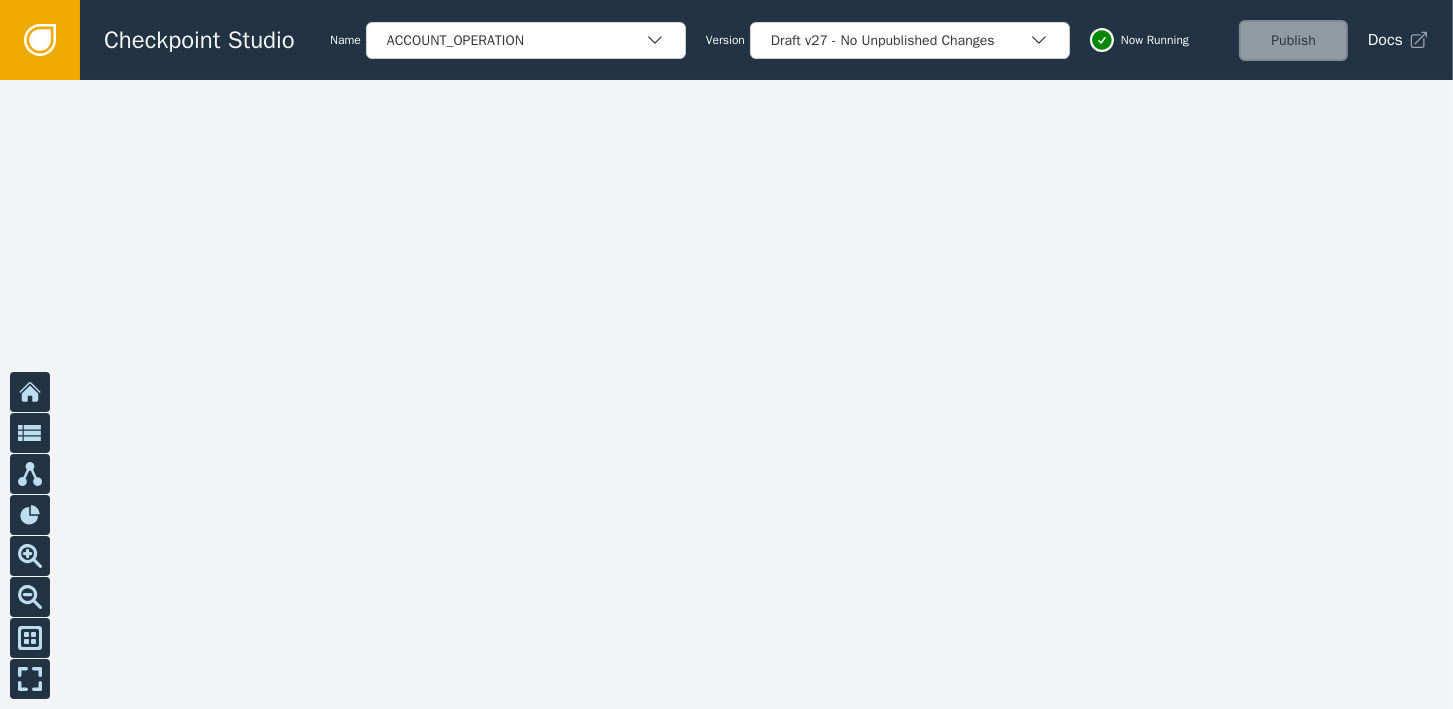 drag, startPoint x: 312, startPoint y: 535, endPoint x: 566, endPoint y: 369, distance: 303.4337 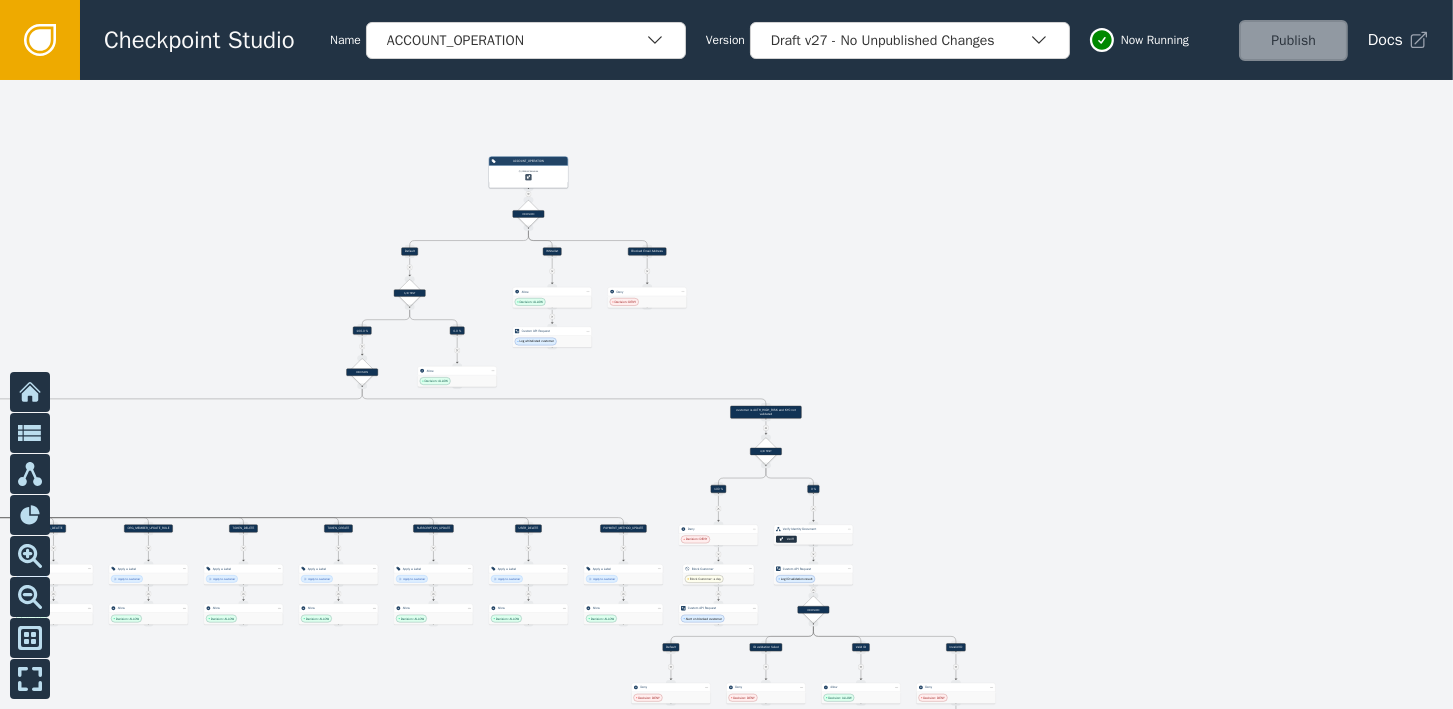 drag, startPoint x: 294, startPoint y: 465, endPoint x: 933, endPoint y: 373, distance: 645.58887 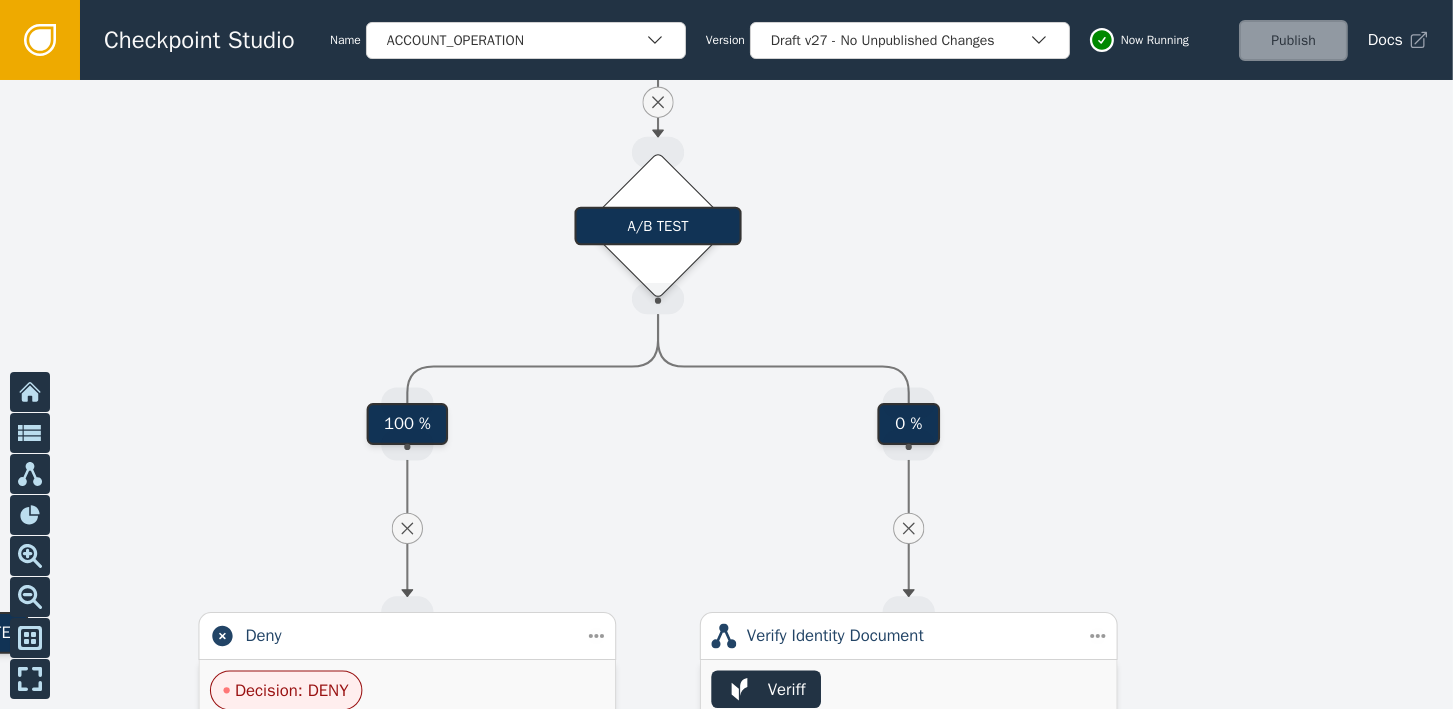 drag, startPoint x: 532, startPoint y: 575, endPoint x: 1038, endPoint y: 141, distance: 666.6273 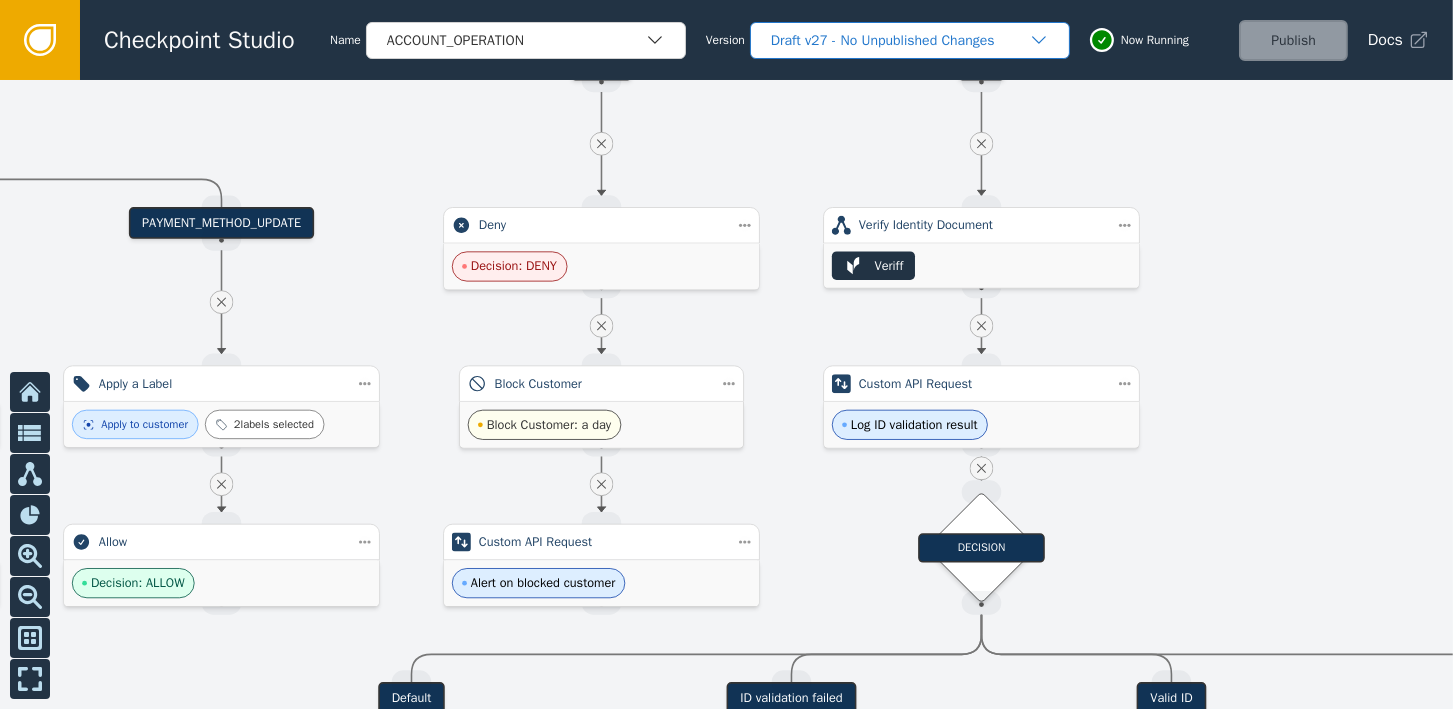 drag, startPoint x: 730, startPoint y: 377, endPoint x: 832, endPoint y: 44, distance: 348.27145 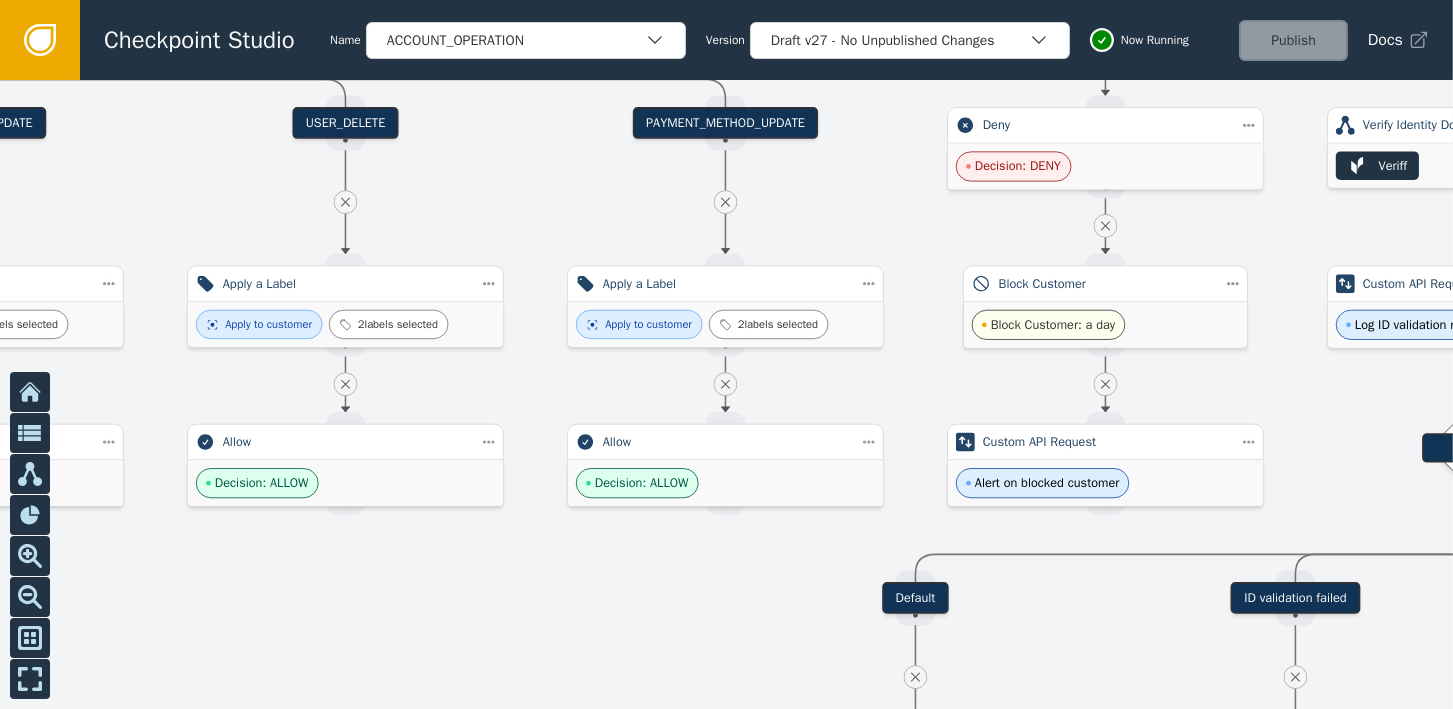 drag, startPoint x: 380, startPoint y: 321, endPoint x: 885, endPoint y: 221, distance: 514.8058 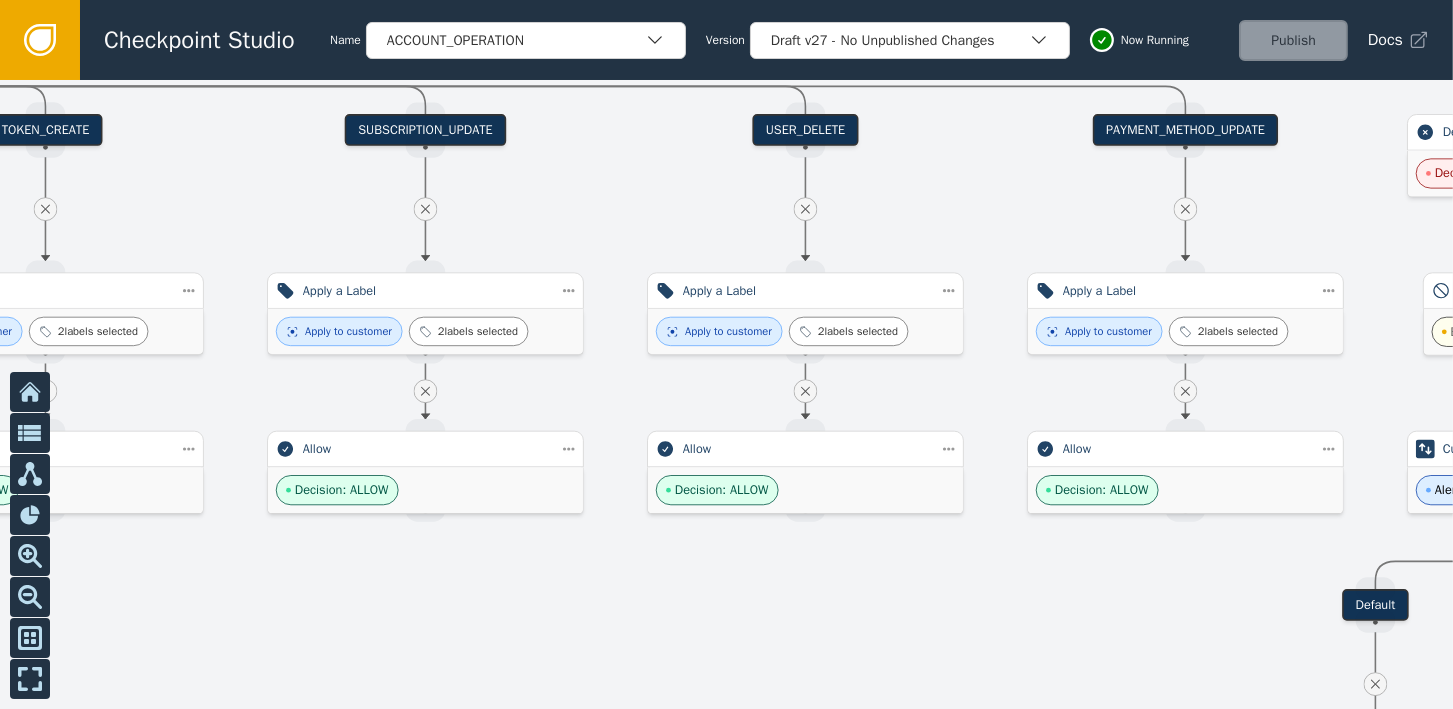 drag, startPoint x: 485, startPoint y: 201, endPoint x: 965, endPoint y: 203, distance: 480.00418 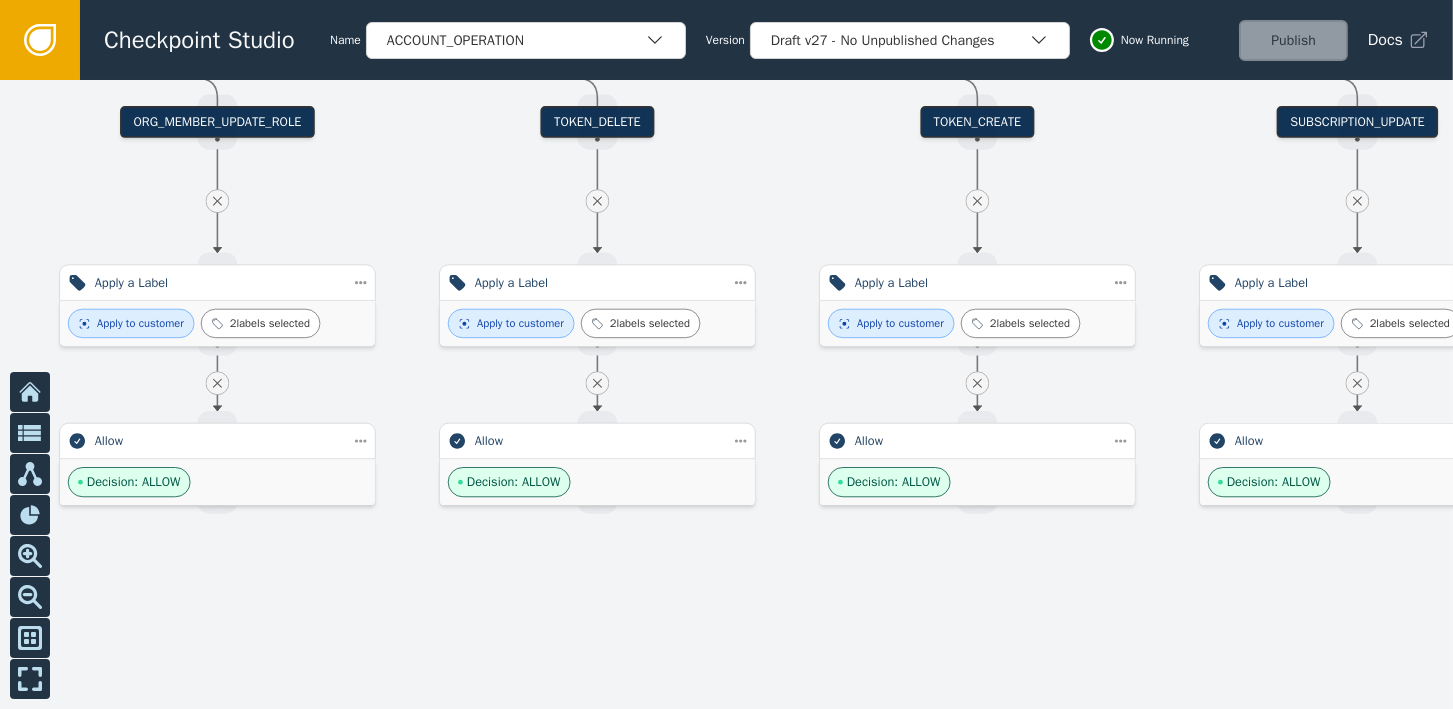 drag, startPoint x: 198, startPoint y: 167, endPoint x: 1109, endPoint y: 164, distance: 911.00494 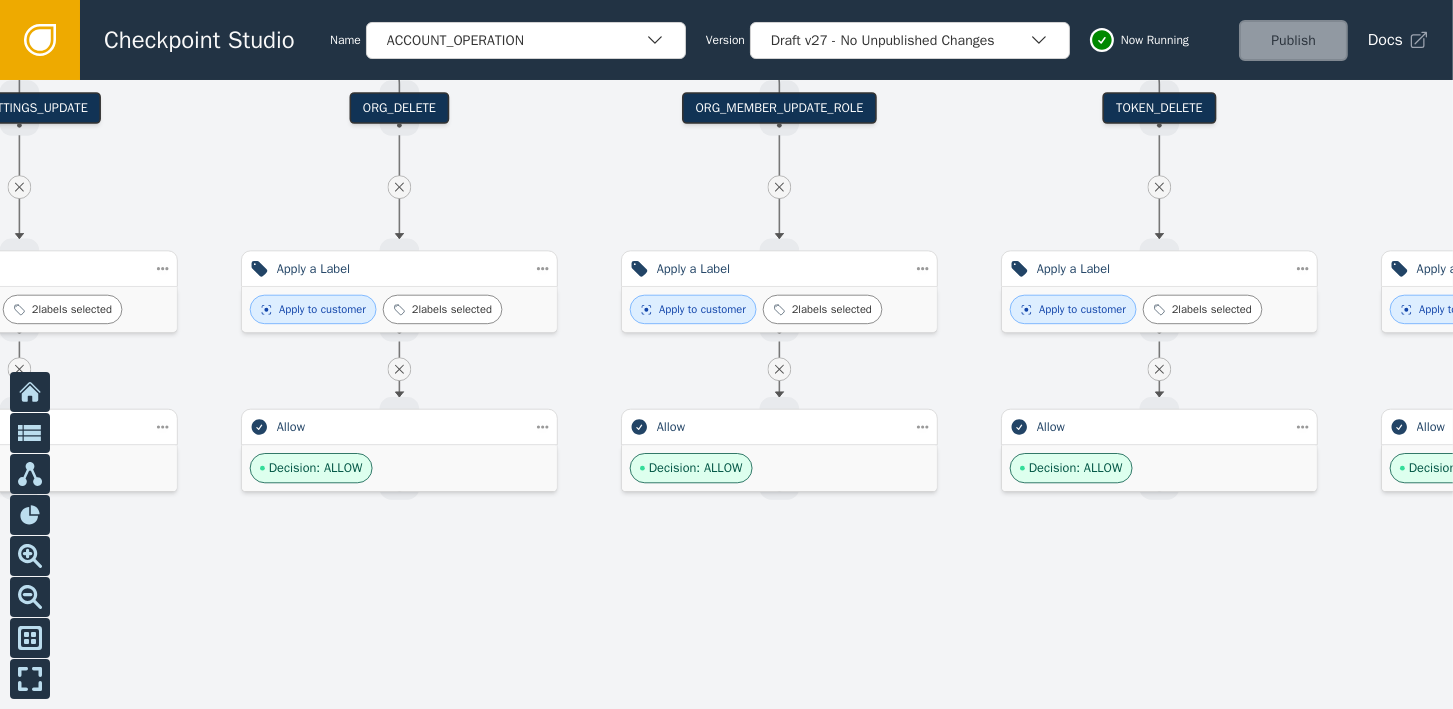 drag, startPoint x: 460, startPoint y: 194, endPoint x: 1069, endPoint y: 174, distance: 609.3283 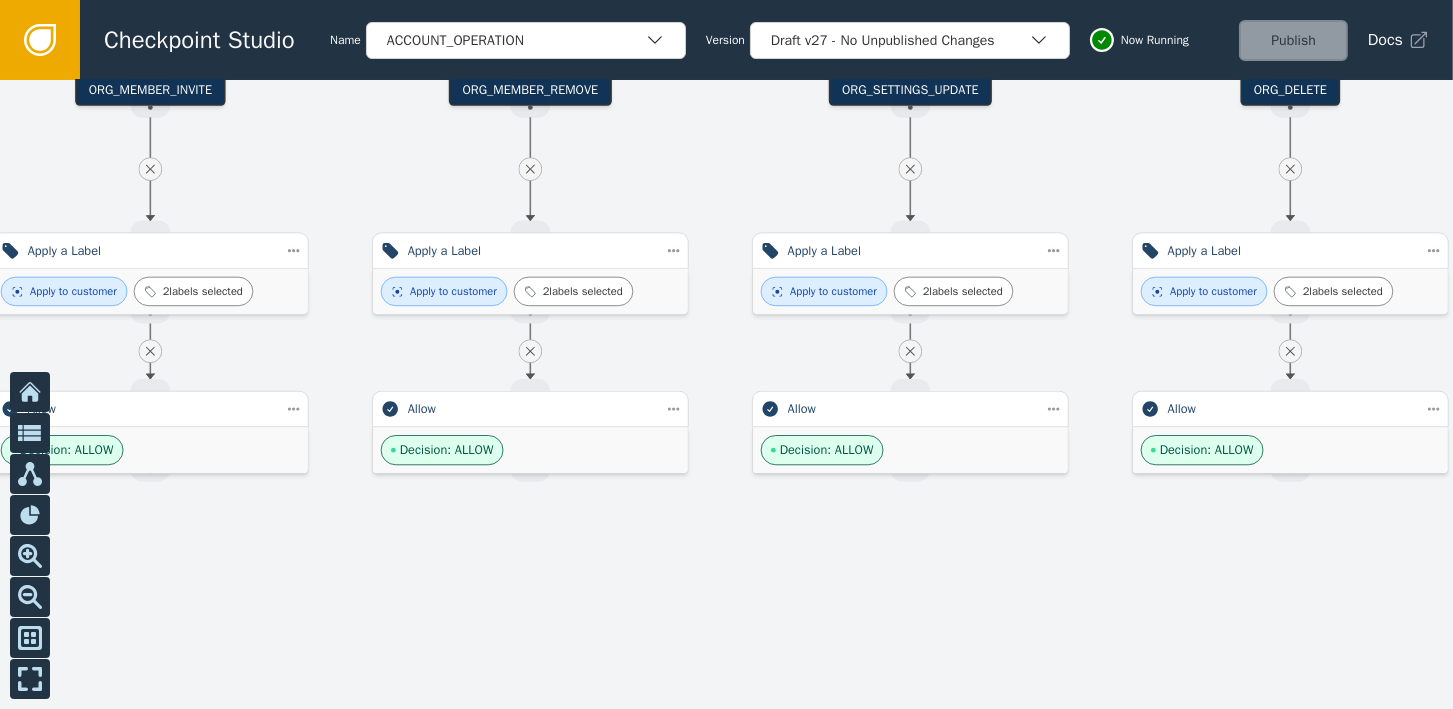 drag, startPoint x: 301, startPoint y: 178, endPoint x: 1145, endPoint y: 166, distance: 844.0853 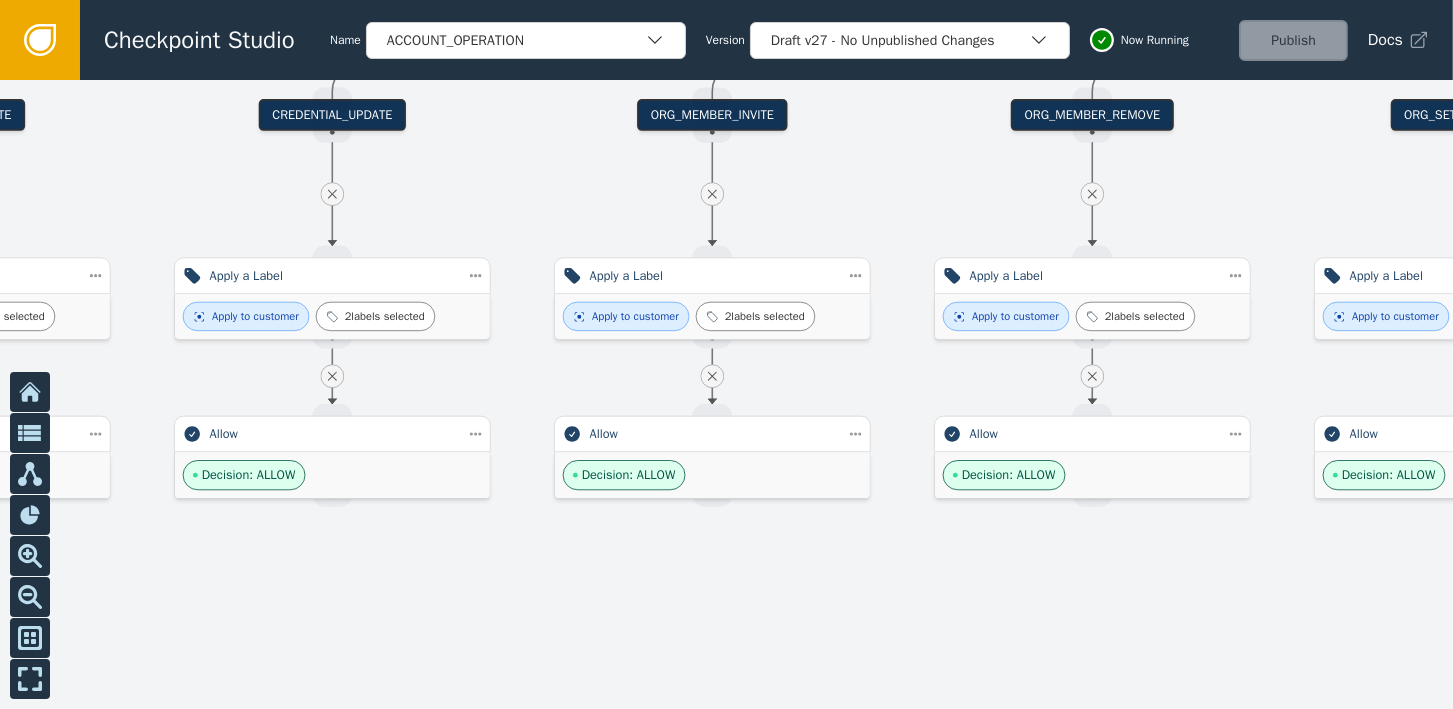 drag, startPoint x: 333, startPoint y: 122, endPoint x: 1084, endPoint y: 150, distance: 751.5218 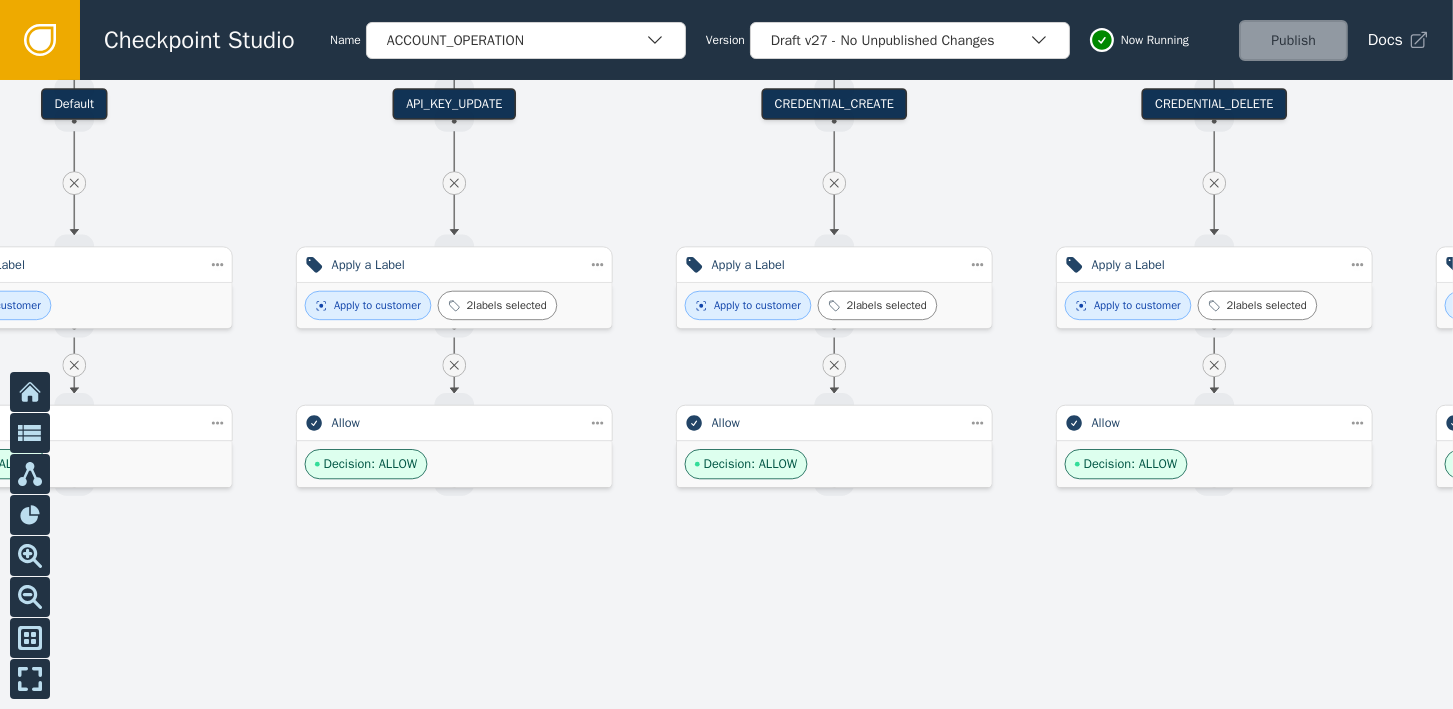 drag, startPoint x: 364, startPoint y: 192, endPoint x: 1438, endPoint y: 177, distance: 1074.1047 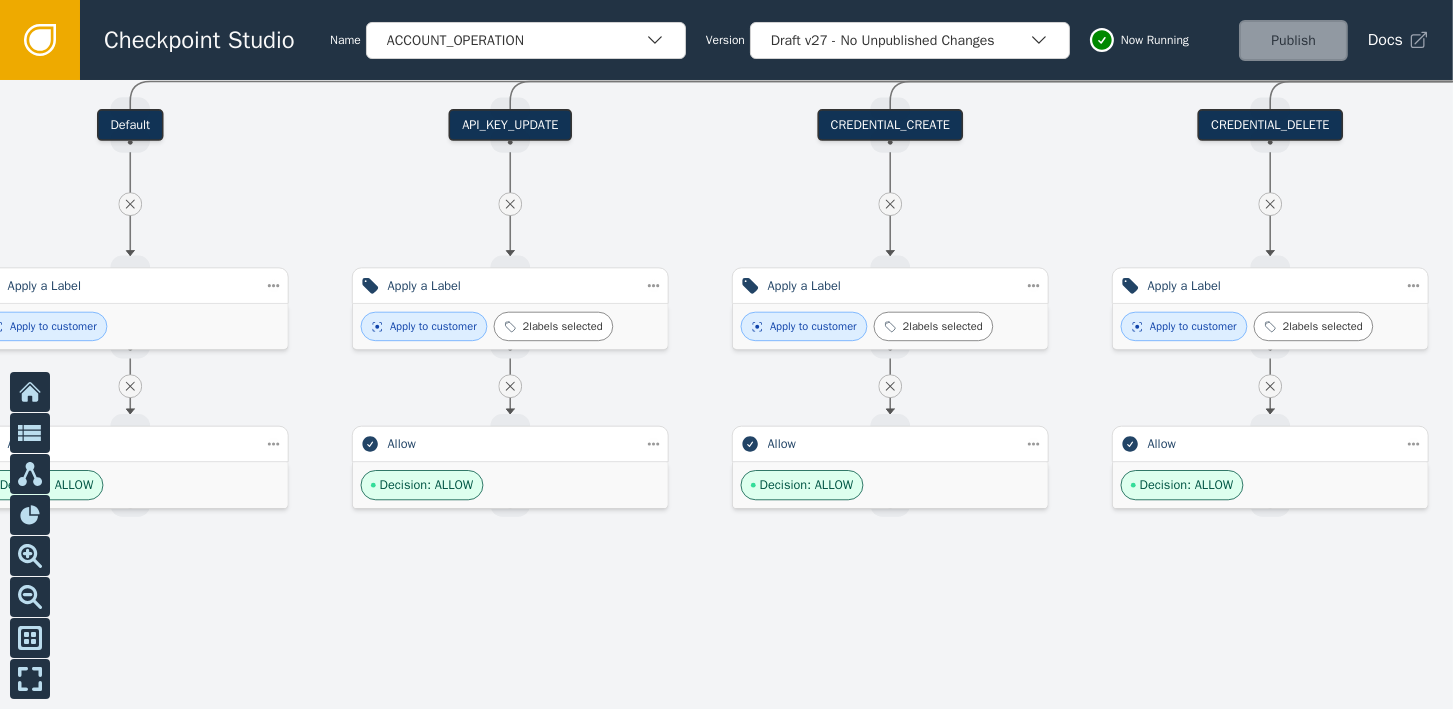 drag, startPoint x: 202, startPoint y: 187, endPoint x: 220, endPoint y: 193, distance: 18.973665 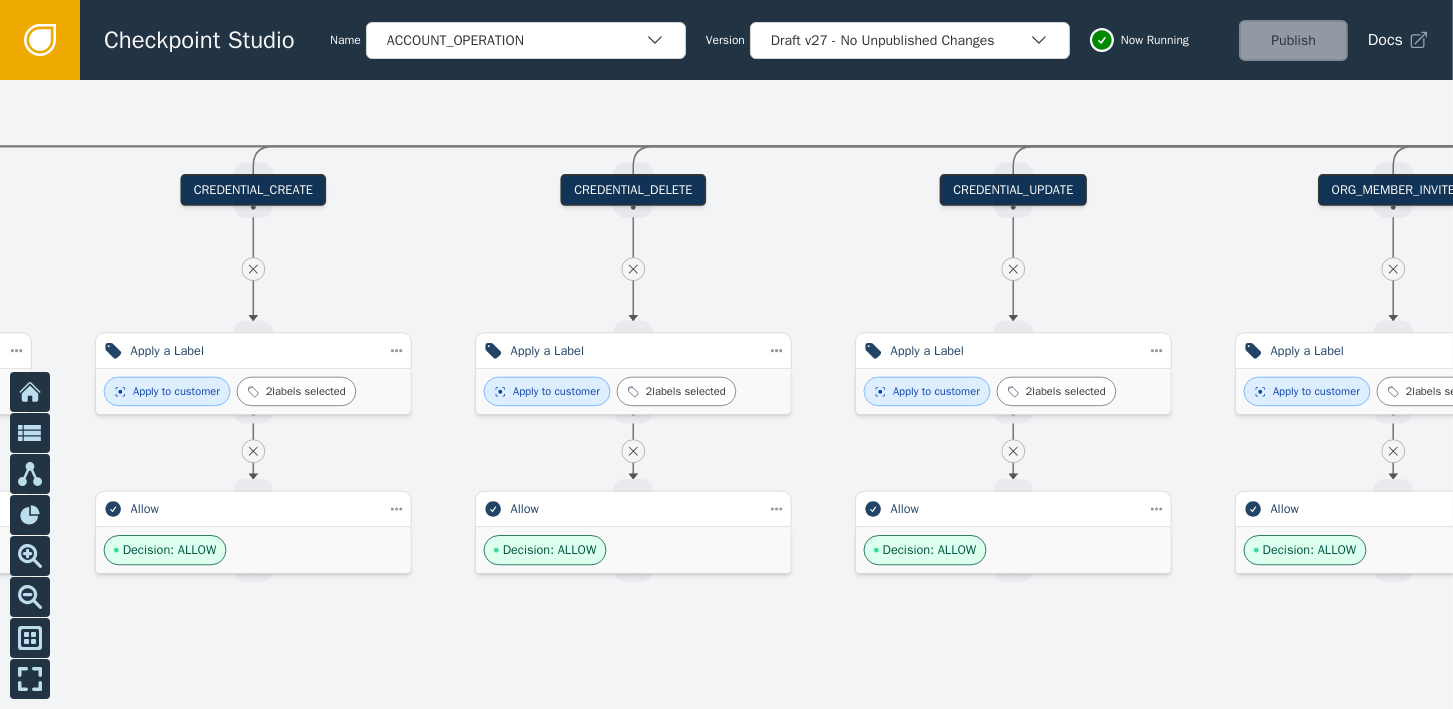 drag, startPoint x: 735, startPoint y: 175, endPoint x: 104, endPoint y: 298, distance: 642.87634 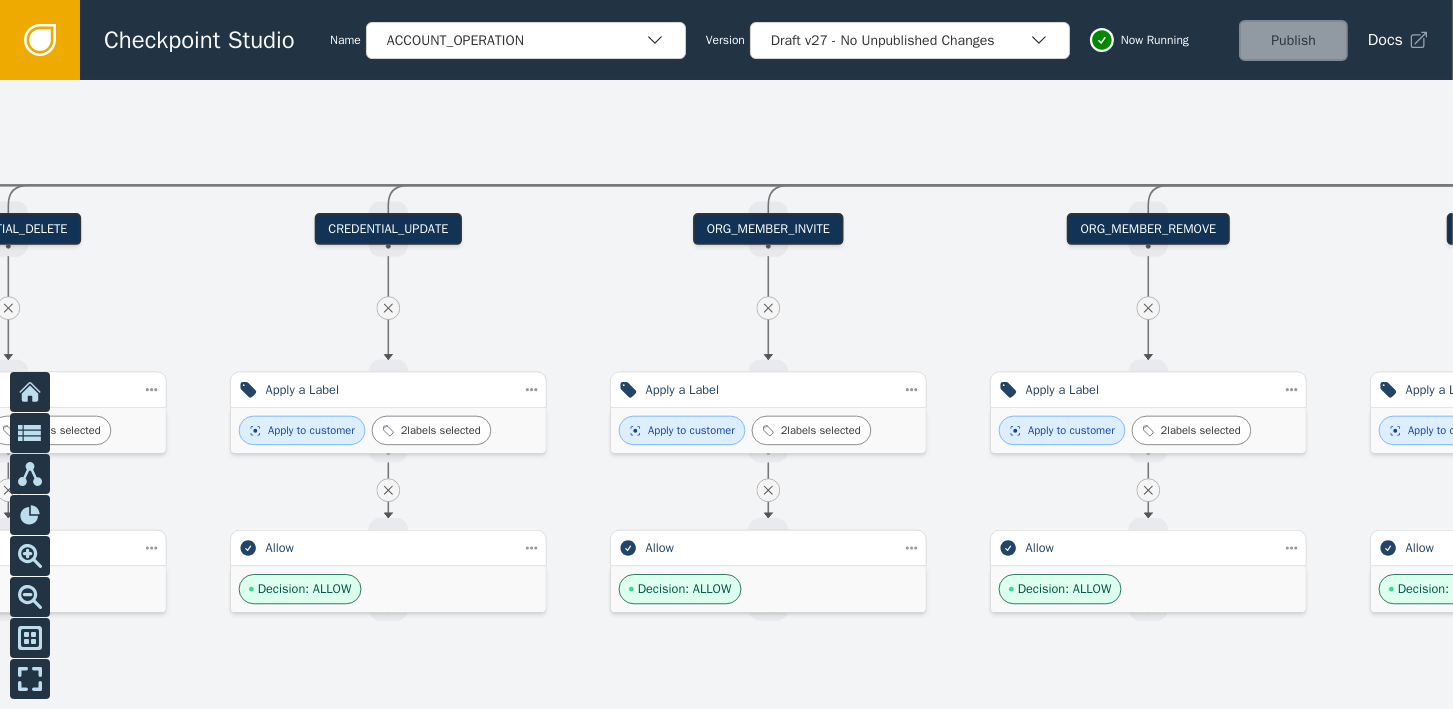 drag, startPoint x: 552, startPoint y: 214, endPoint x: -13, endPoint y: 211, distance: 565.00793 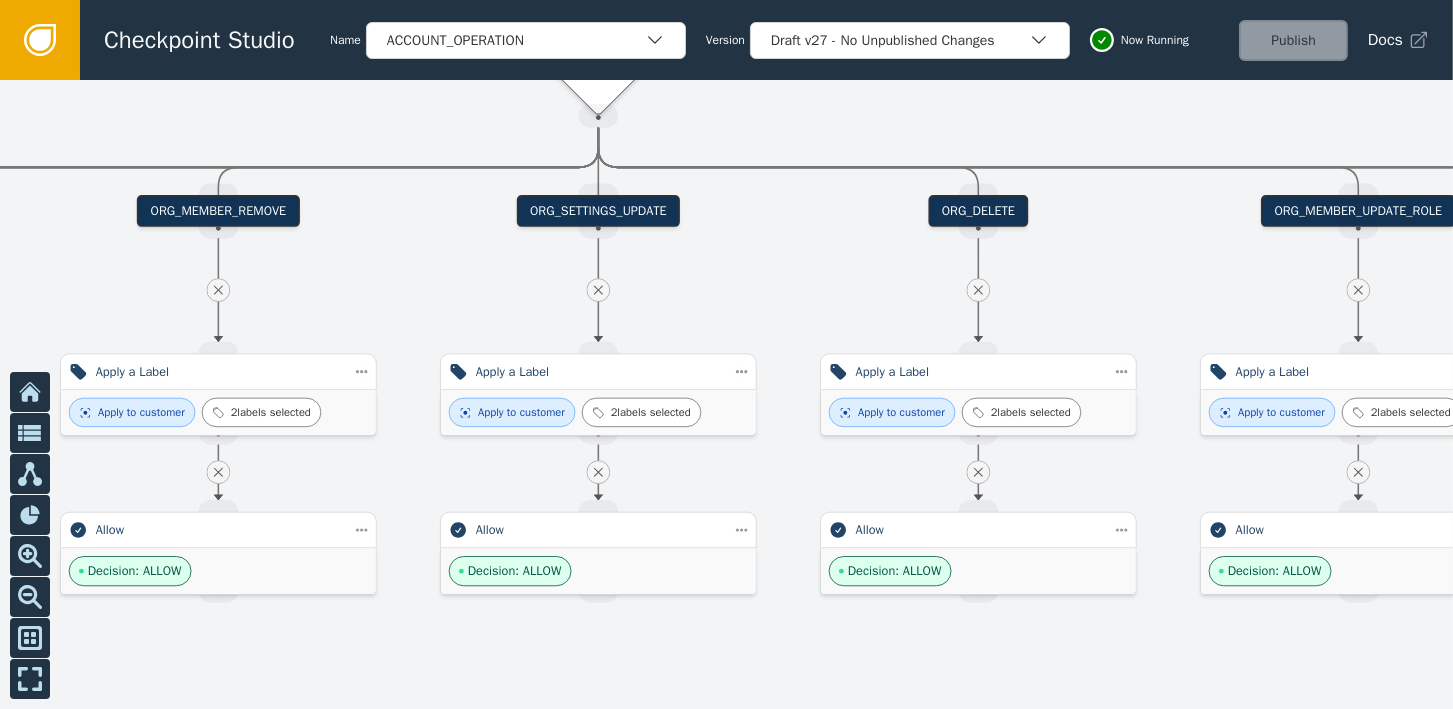 drag, startPoint x: 917, startPoint y: 269, endPoint x: -13, endPoint y: 251, distance: 930.1742 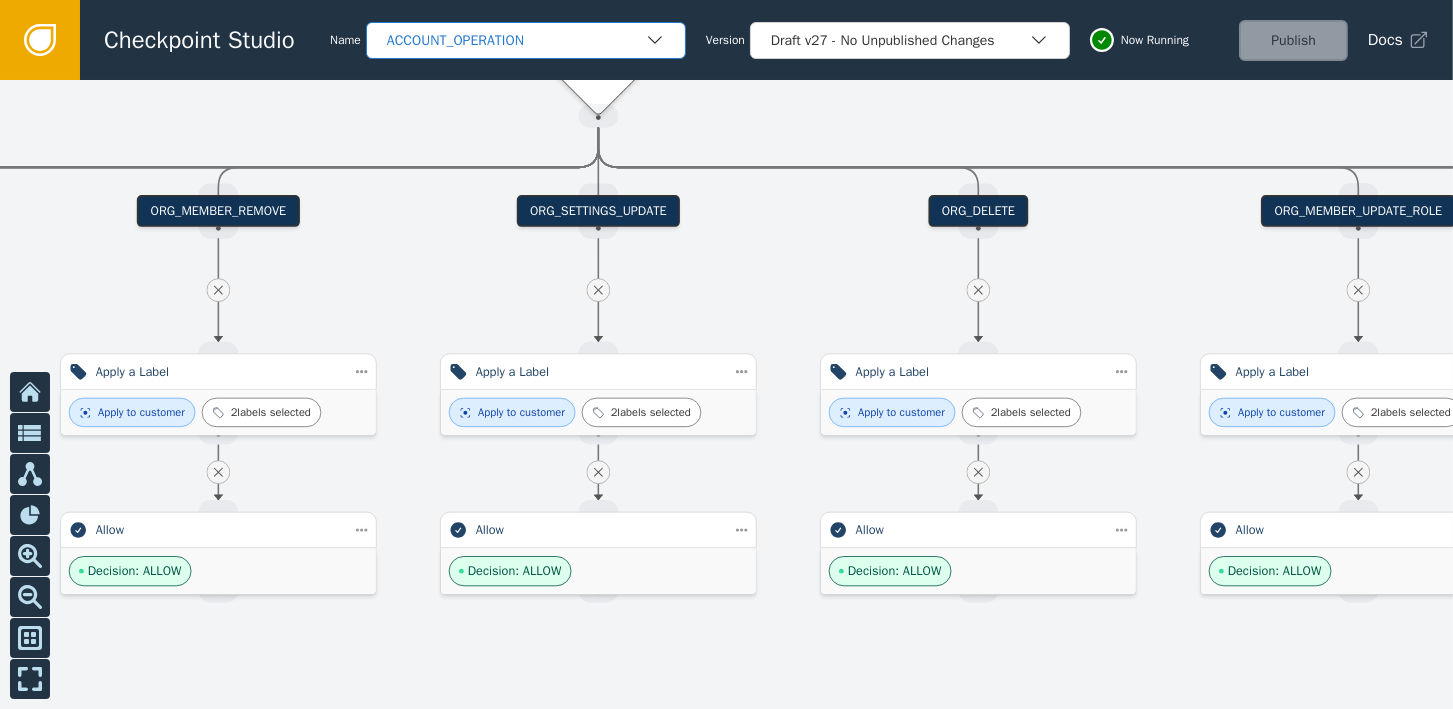 click 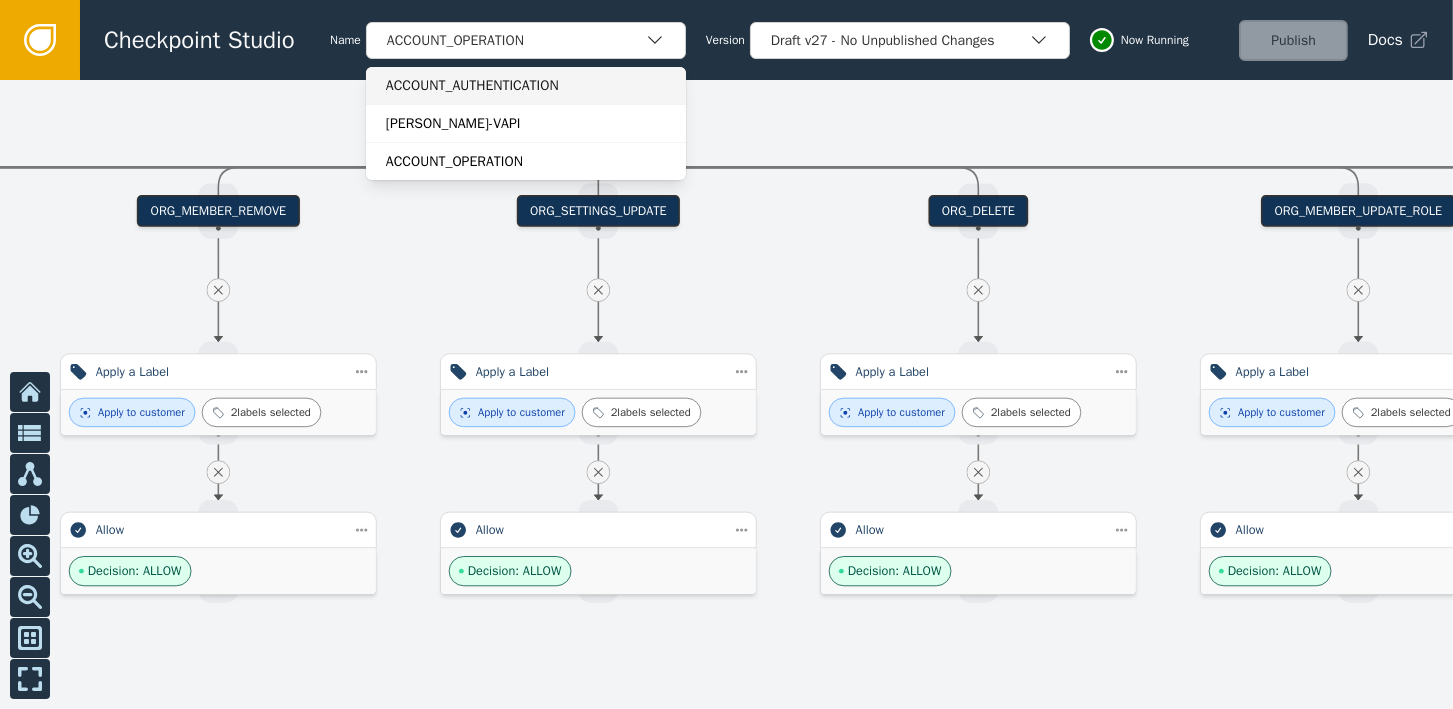 click on "ACCOUNT_AUTHENTICATION" at bounding box center [526, 85] 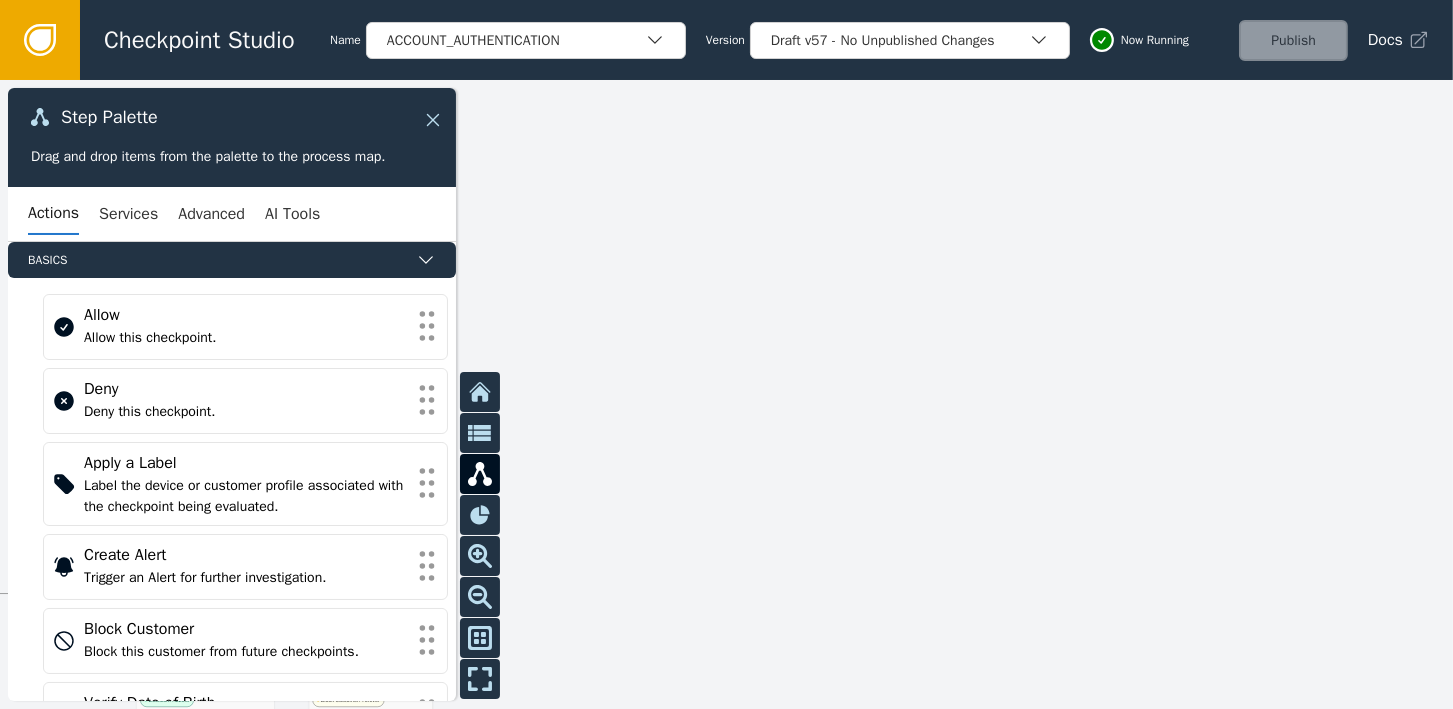 click 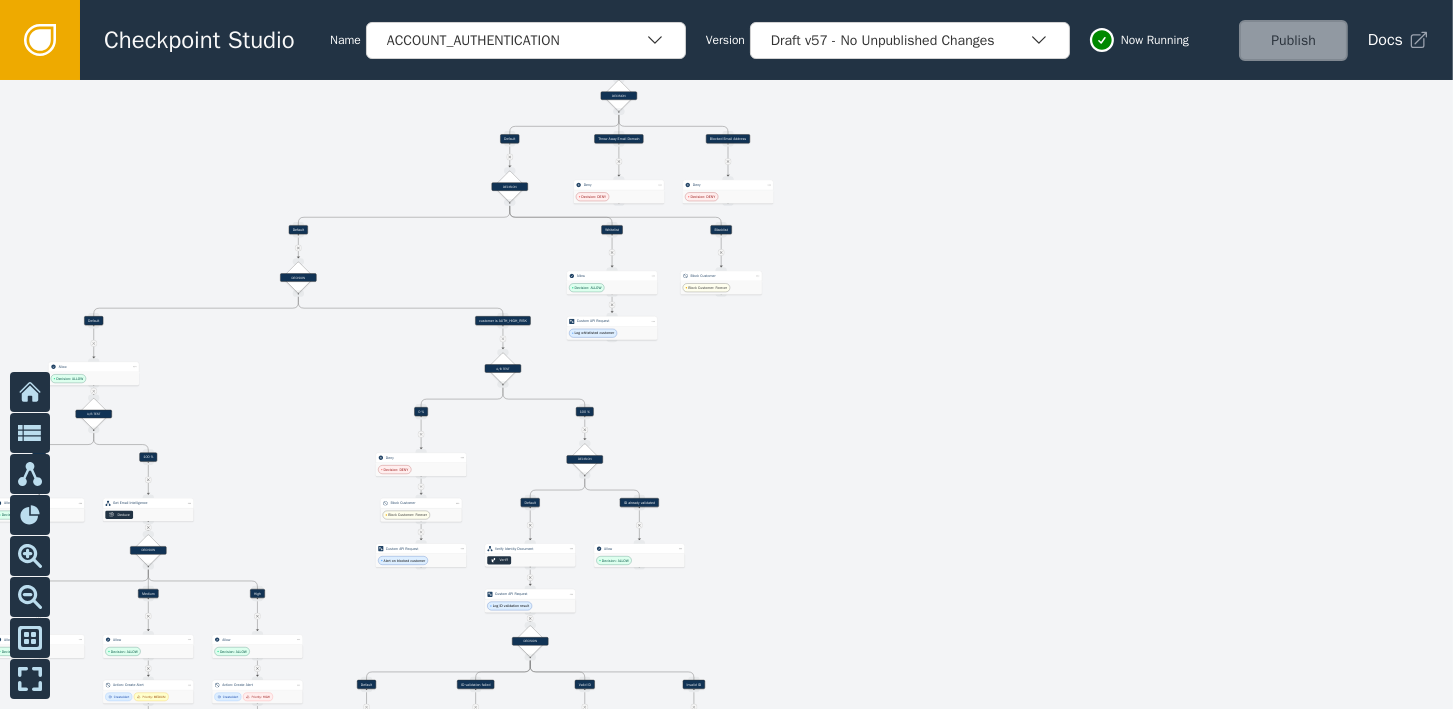 drag, startPoint x: 714, startPoint y: 405, endPoint x: 939, endPoint y: 197, distance: 306.41312 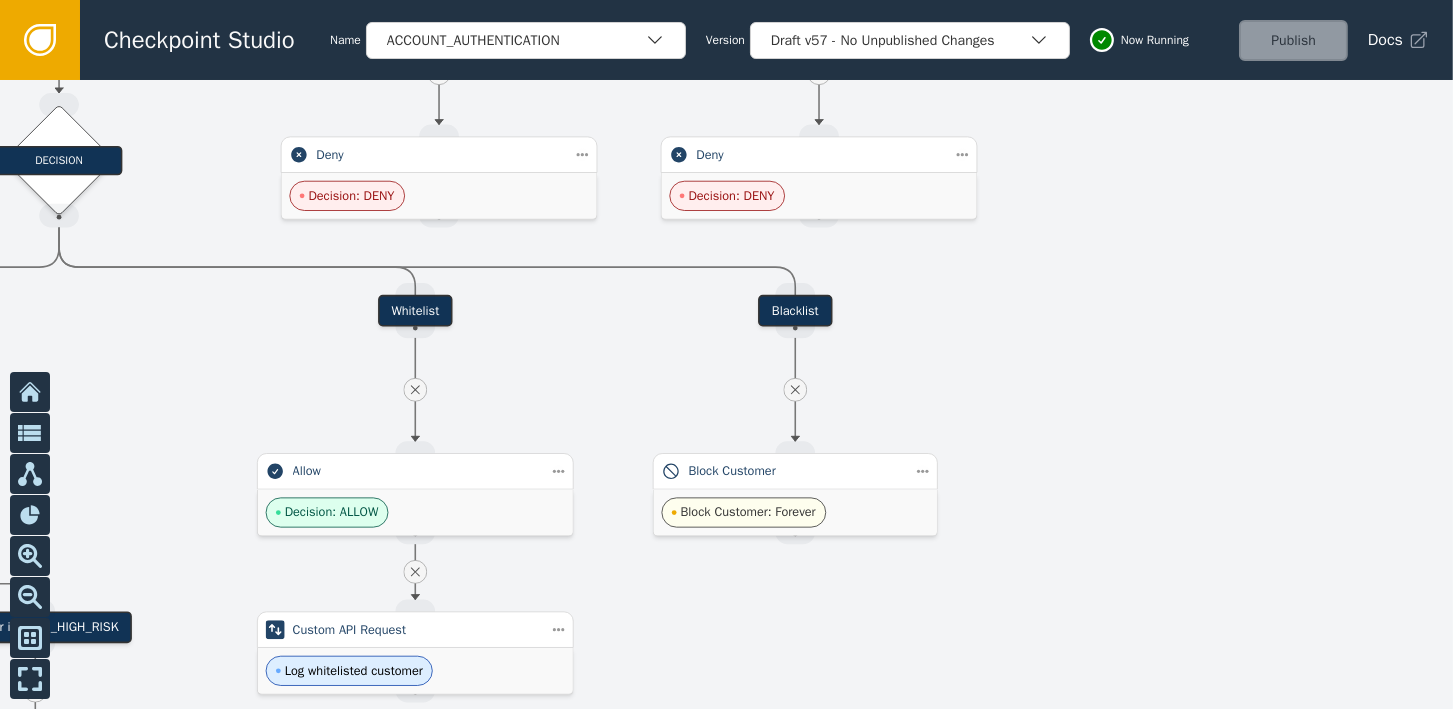 drag, startPoint x: 513, startPoint y: 376, endPoint x: 1041, endPoint y: 397, distance: 528.4174 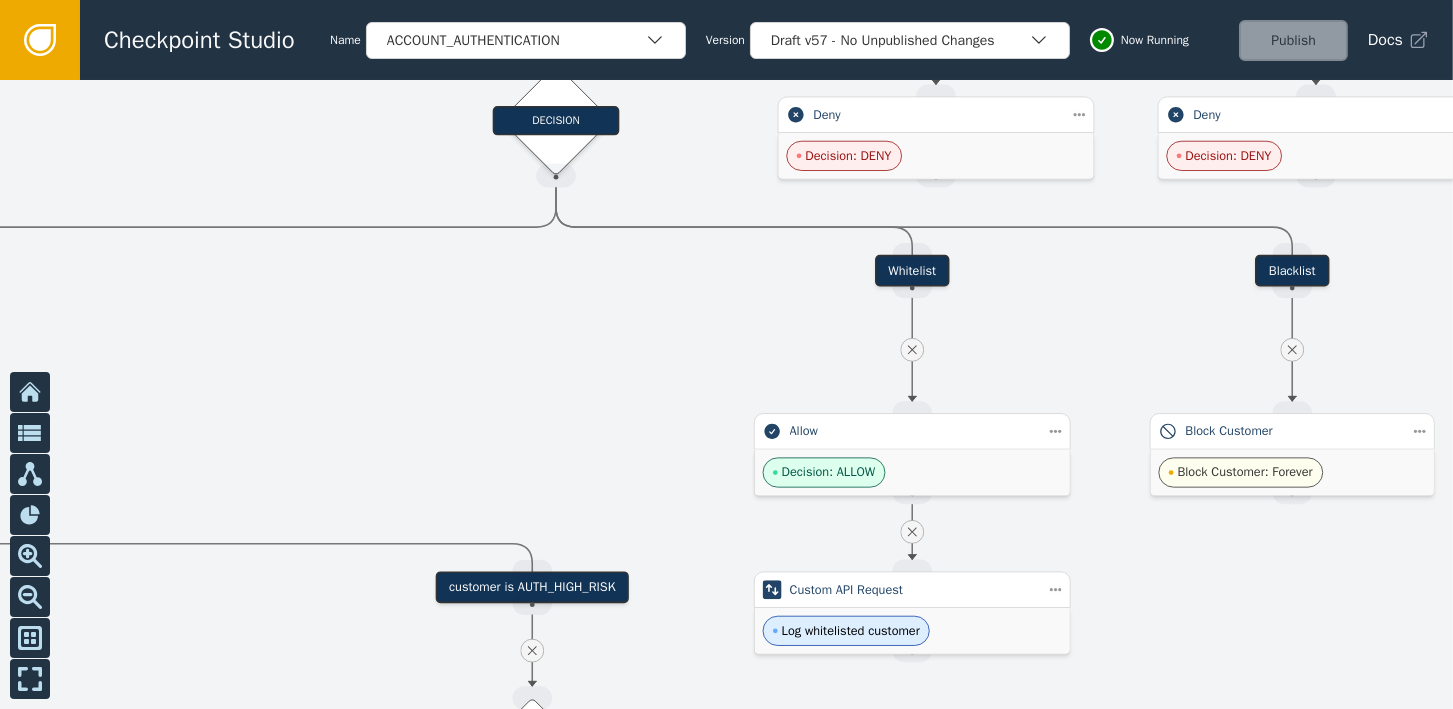 drag, startPoint x: 598, startPoint y: 358, endPoint x: 1094, endPoint y: 311, distance: 498.22183 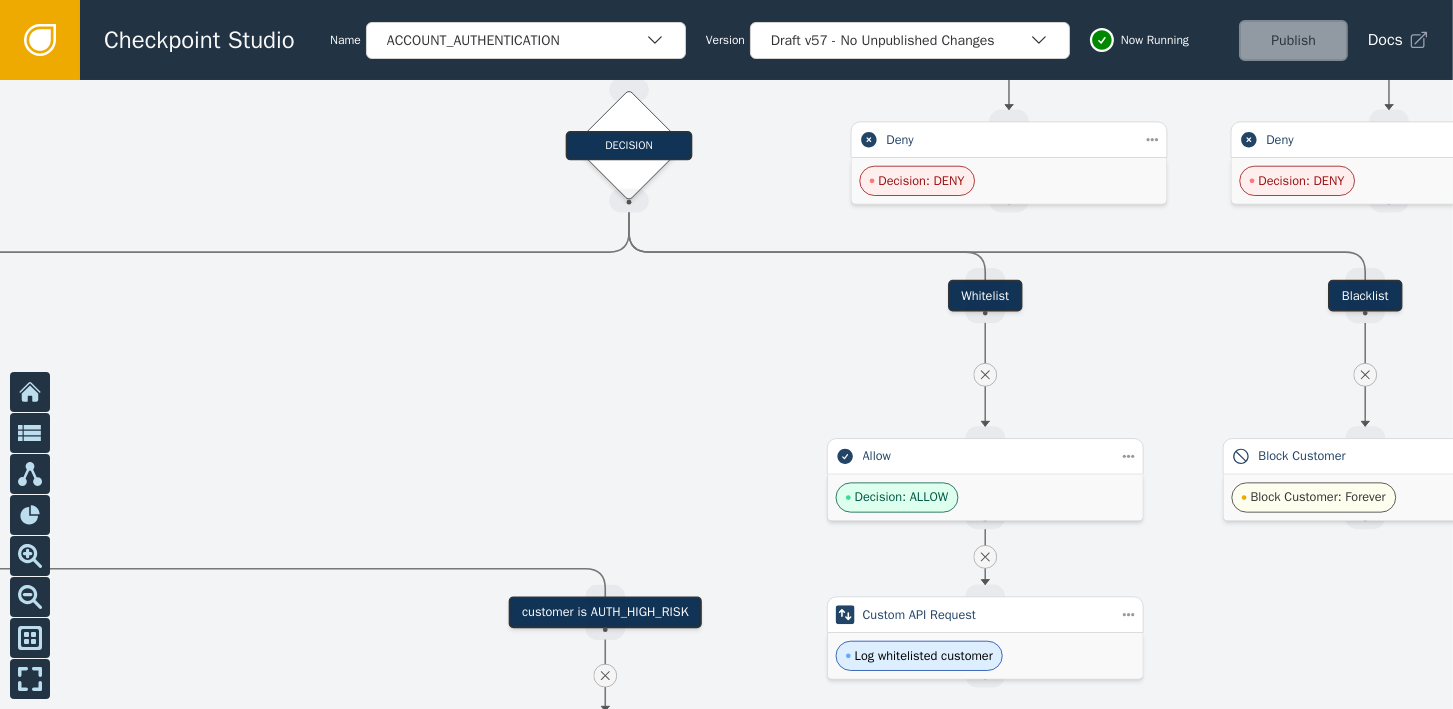 drag, startPoint x: 456, startPoint y: 359, endPoint x: 630, endPoint y: 366, distance: 174.14075 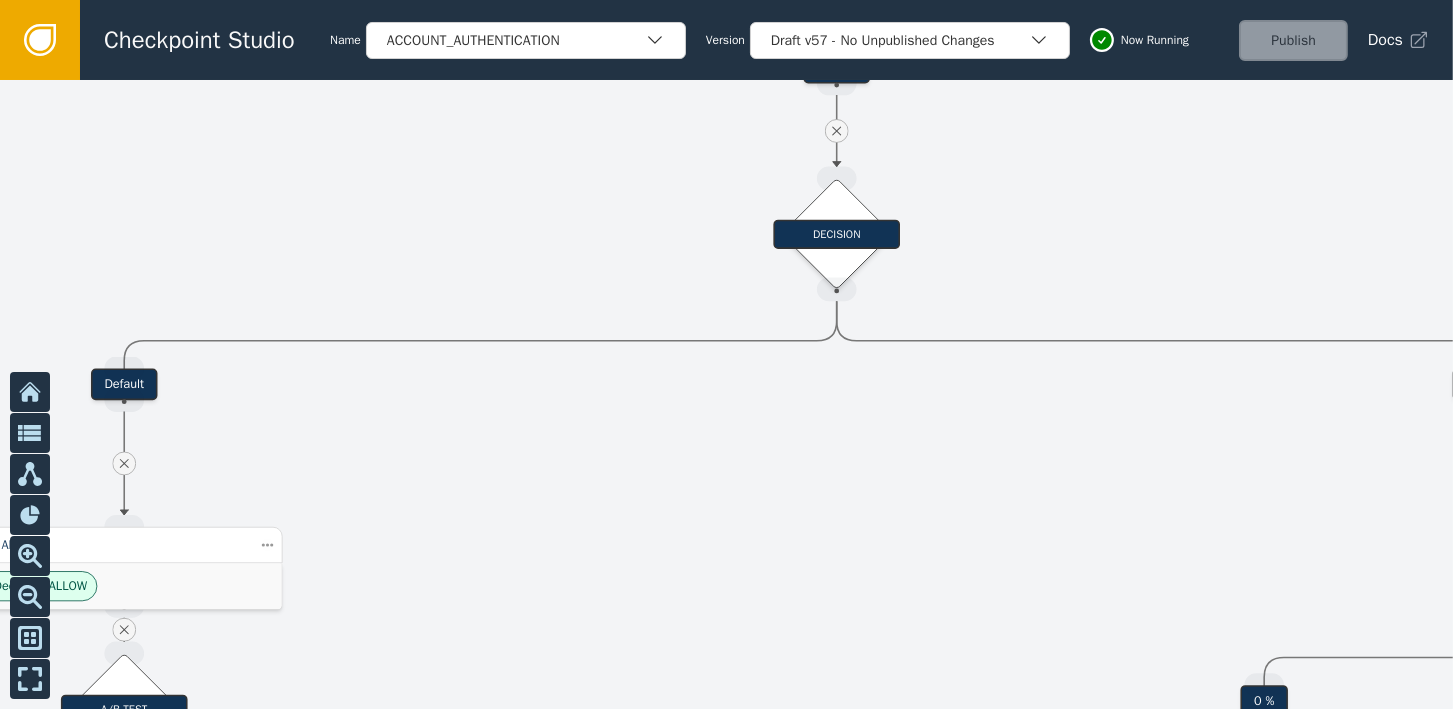 drag, startPoint x: 36, startPoint y: 368, endPoint x: 927, endPoint y: 144, distance: 918.72577 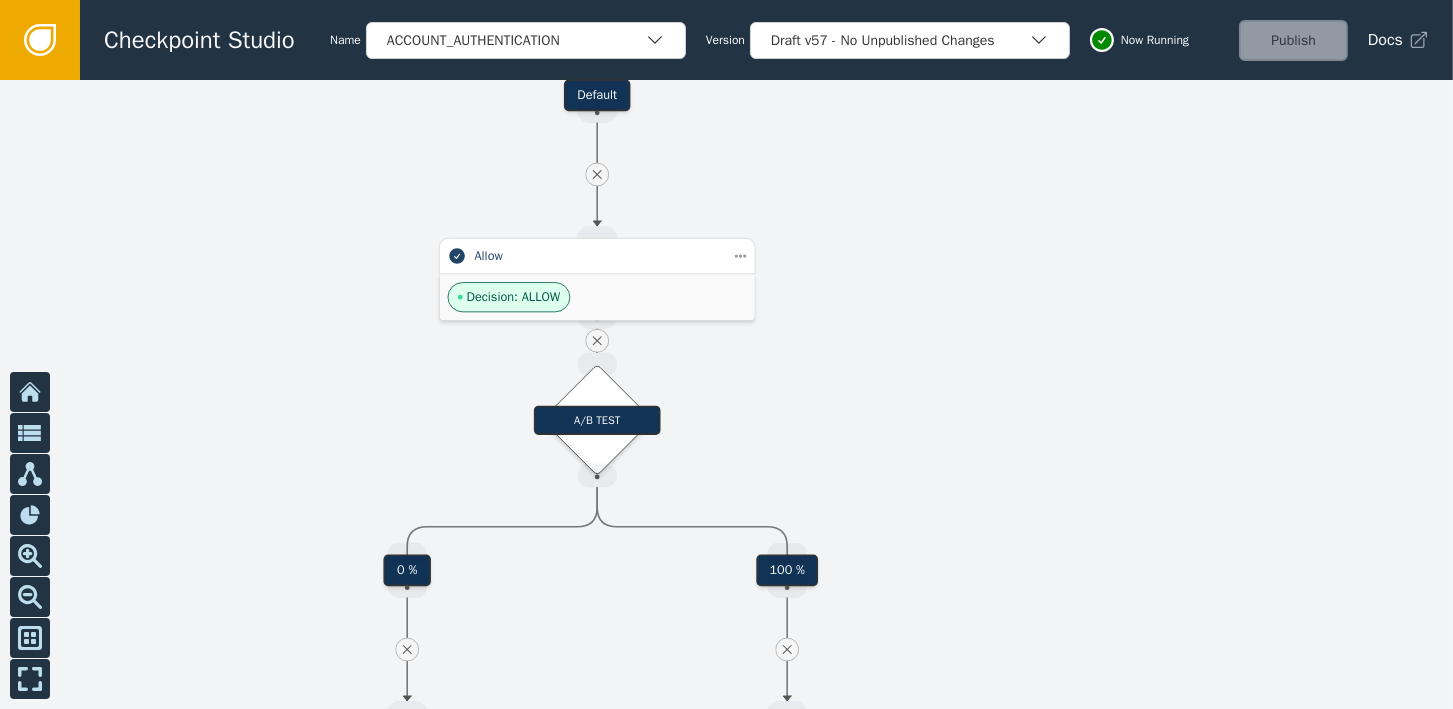 drag, startPoint x: 573, startPoint y: 563, endPoint x: 769, endPoint y: 174, distance: 435.5881 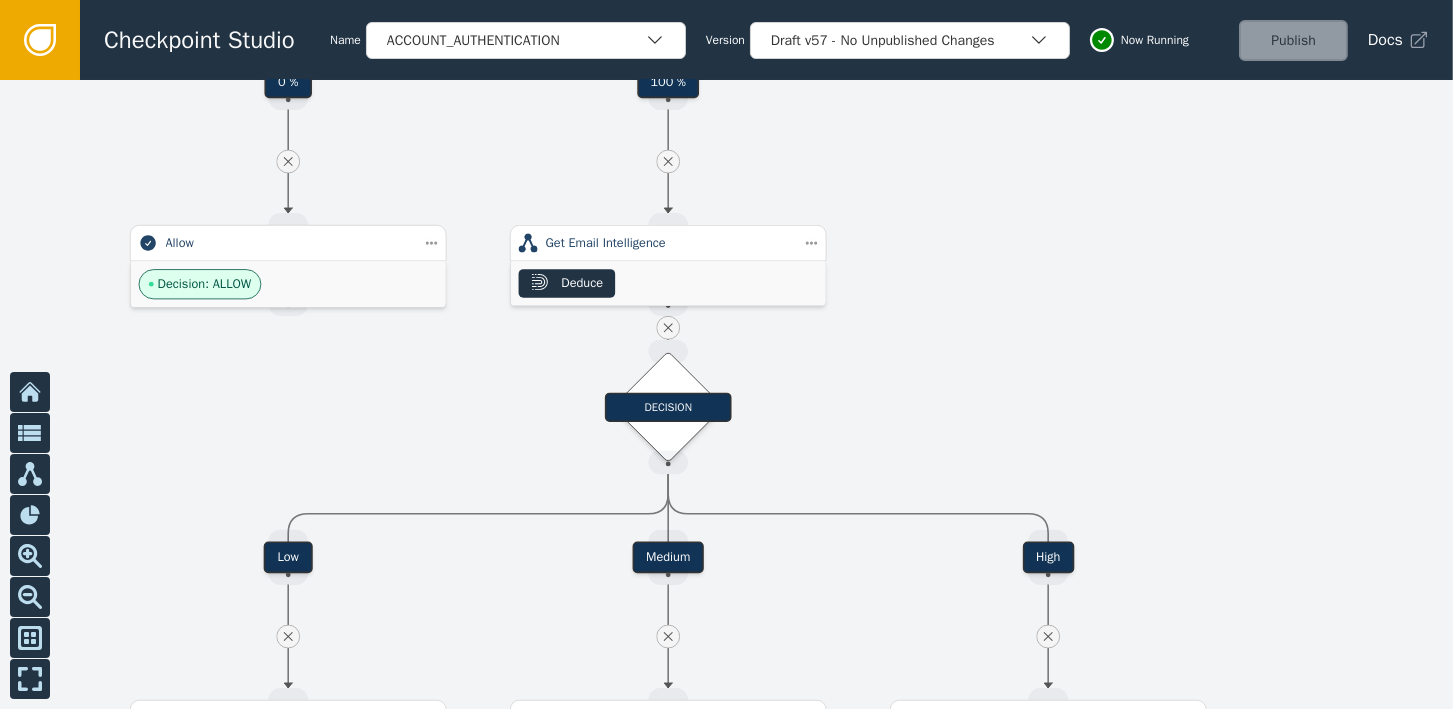 drag, startPoint x: 922, startPoint y: 458, endPoint x: 1033, endPoint y: 91, distance: 383.41882 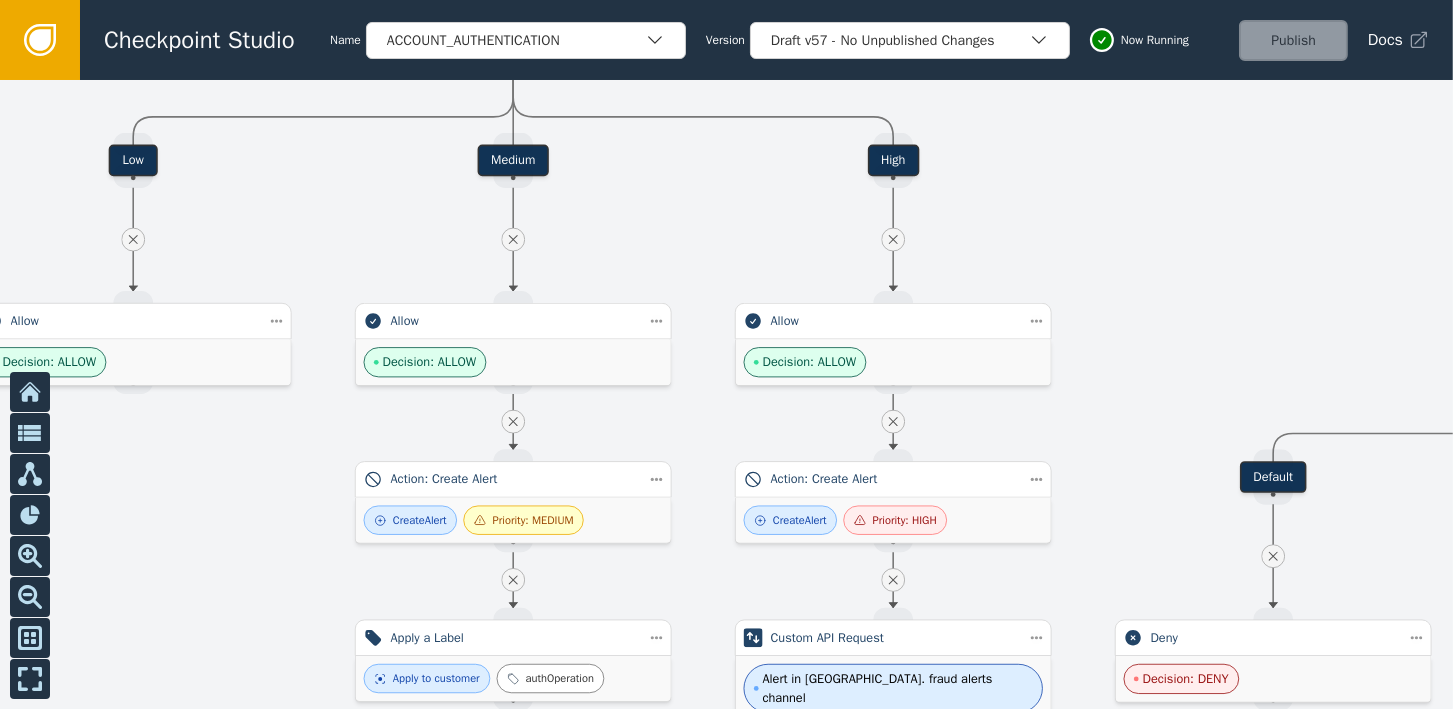 drag, startPoint x: 948, startPoint y: 432, endPoint x: 773, endPoint y: 15, distance: 452.23224 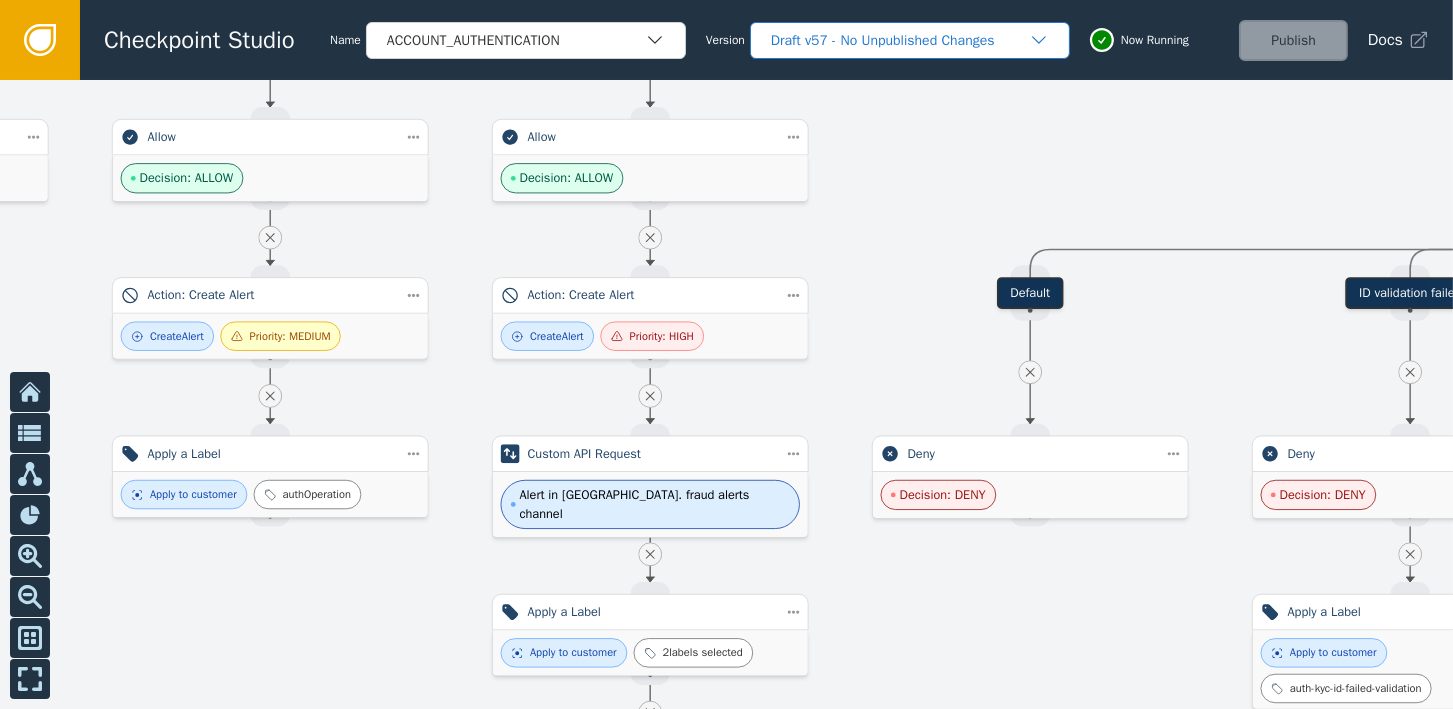drag, startPoint x: 1025, startPoint y: 219, endPoint x: 801, endPoint y: 52, distance: 279.40115 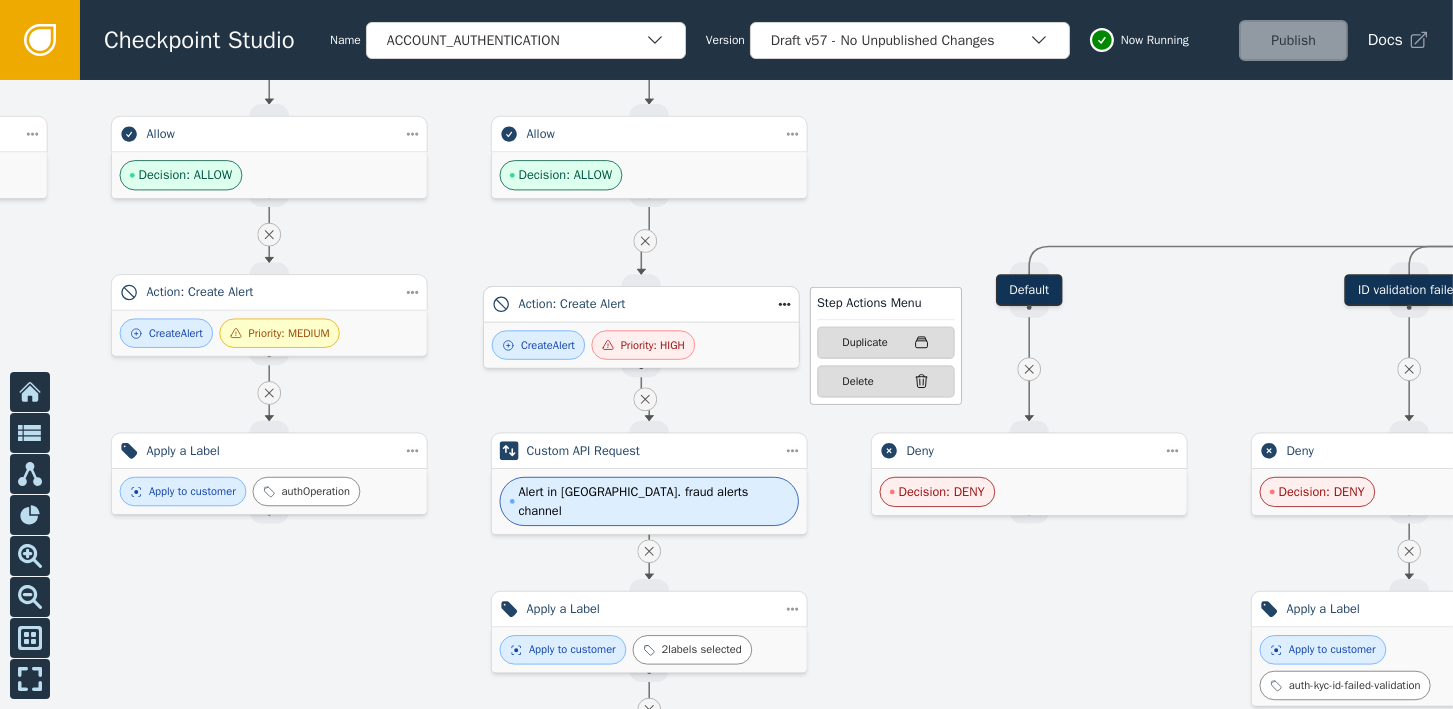 drag, startPoint x: 781, startPoint y: 298, endPoint x: 793, endPoint y: 301, distance: 12.369317 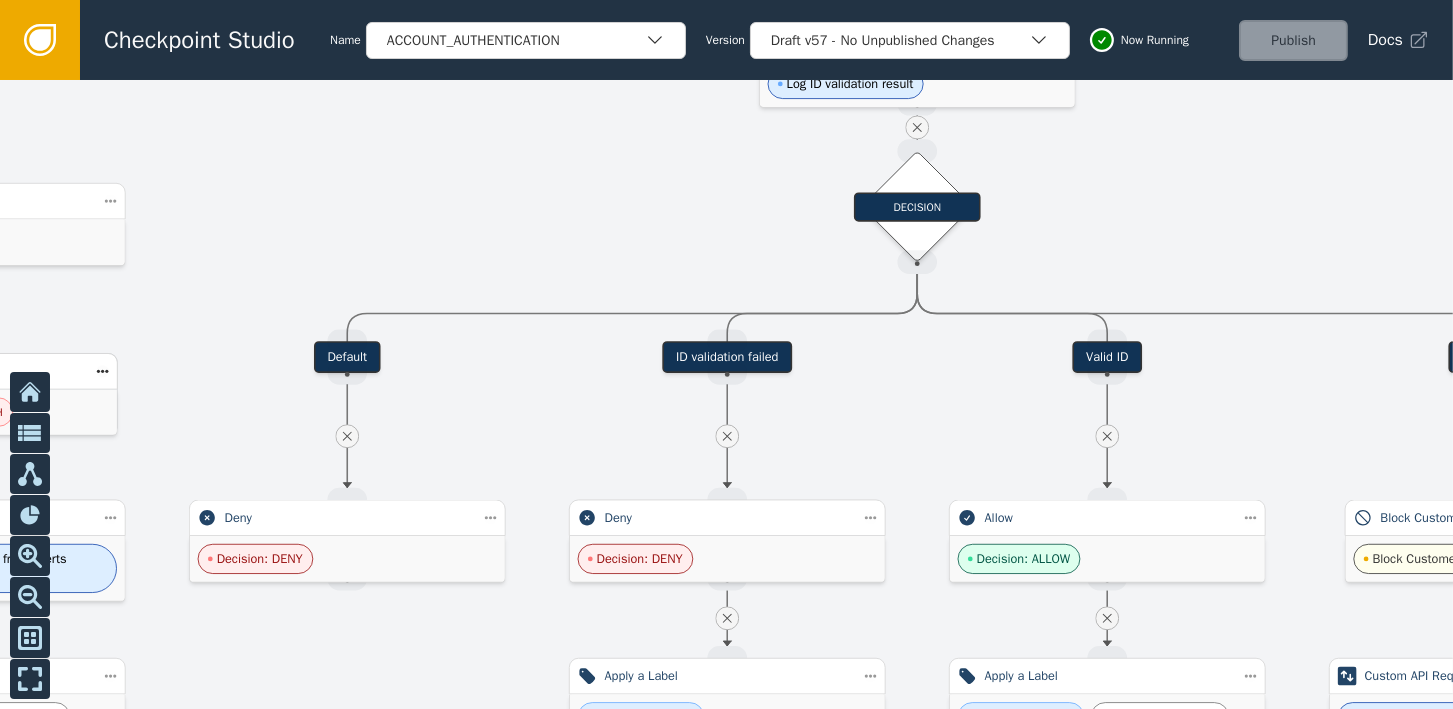 drag, startPoint x: 951, startPoint y: 152, endPoint x: 269, endPoint y: 211, distance: 684.5473 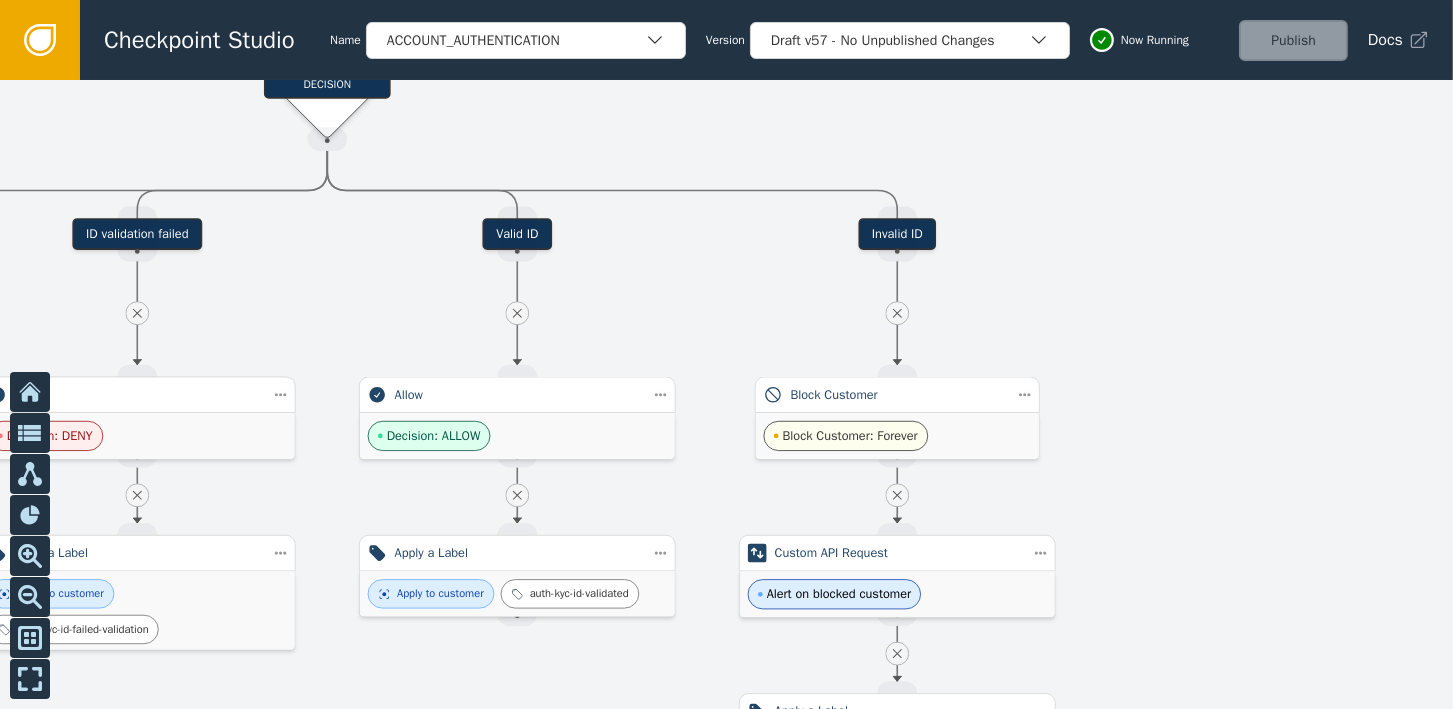 drag, startPoint x: 679, startPoint y: 193, endPoint x: 89, endPoint y: 78, distance: 601.10315 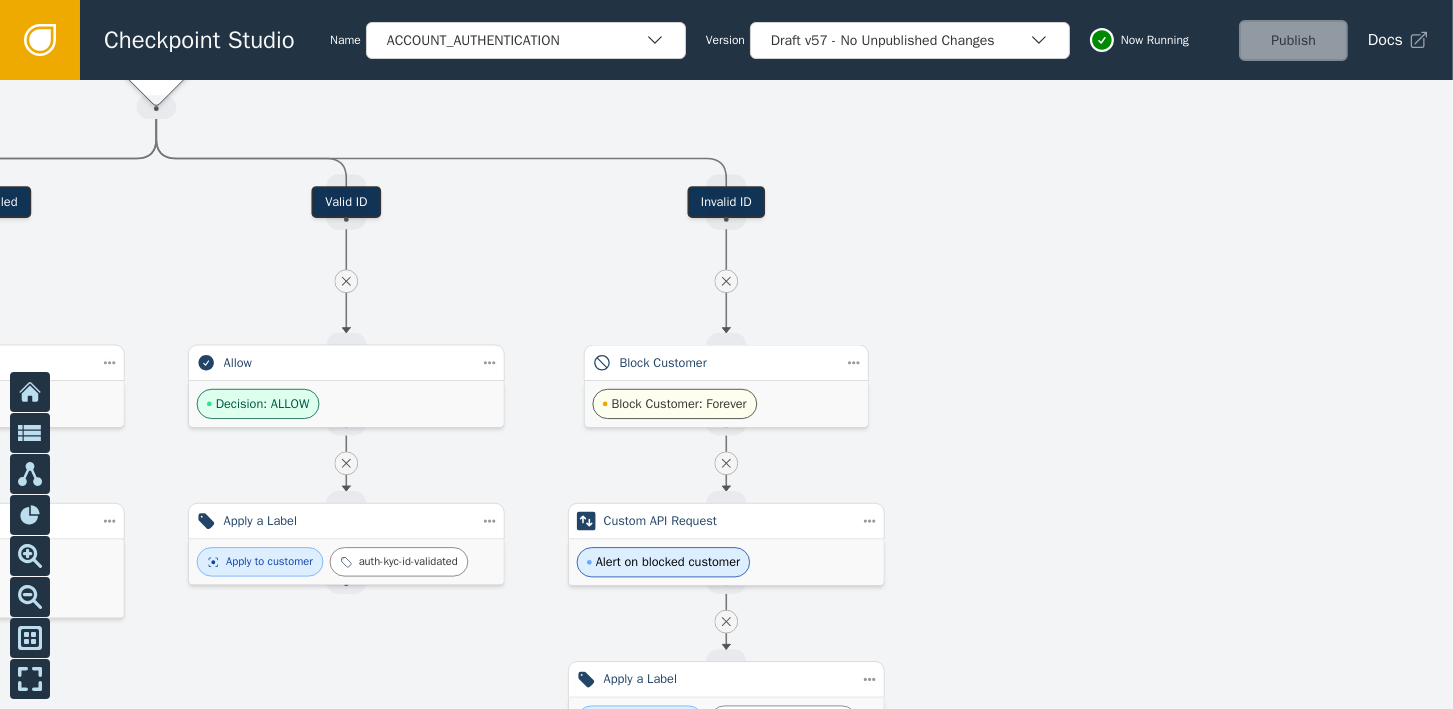 drag, startPoint x: 725, startPoint y: 274, endPoint x: 554, endPoint y: 242, distance: 173.96838 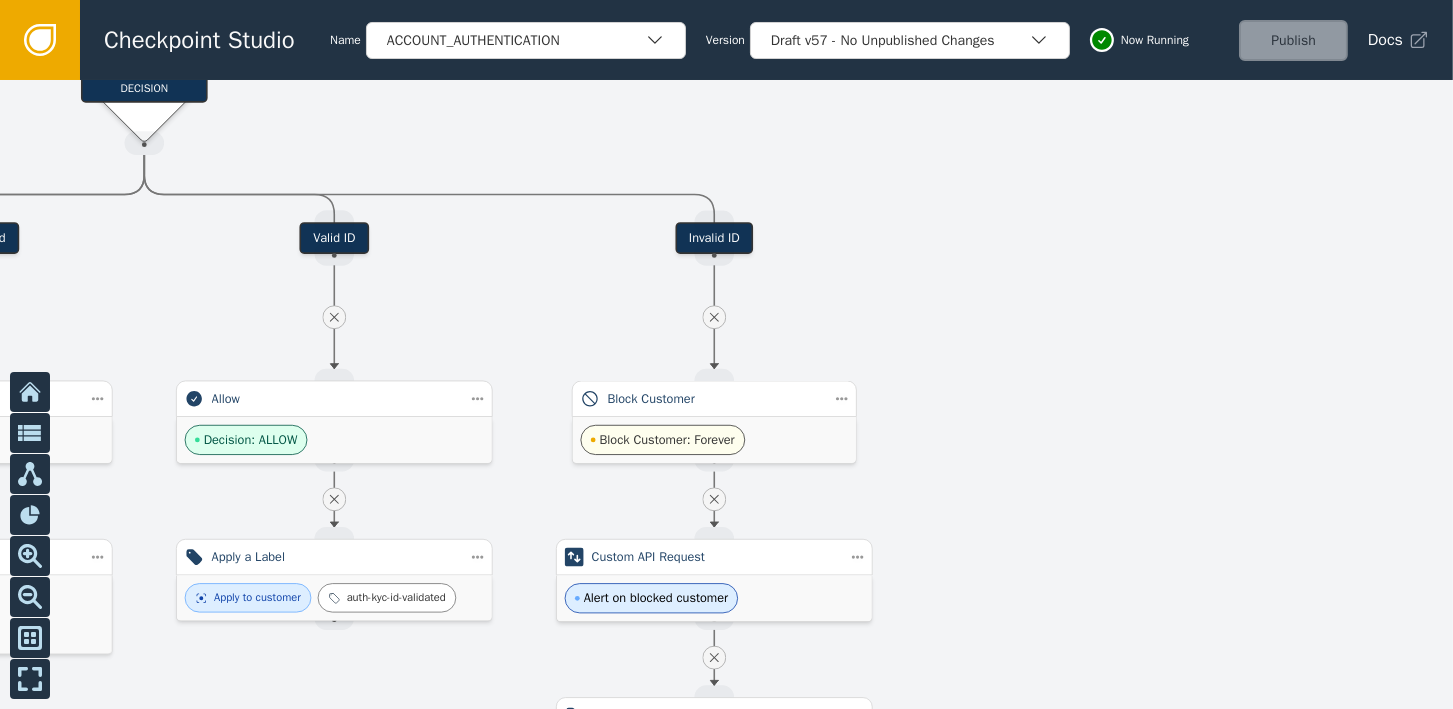 drag, startPoint x: 526, startPoint y: 197, endPoint x: 514, endPoint y: 233, distance: 37.94733 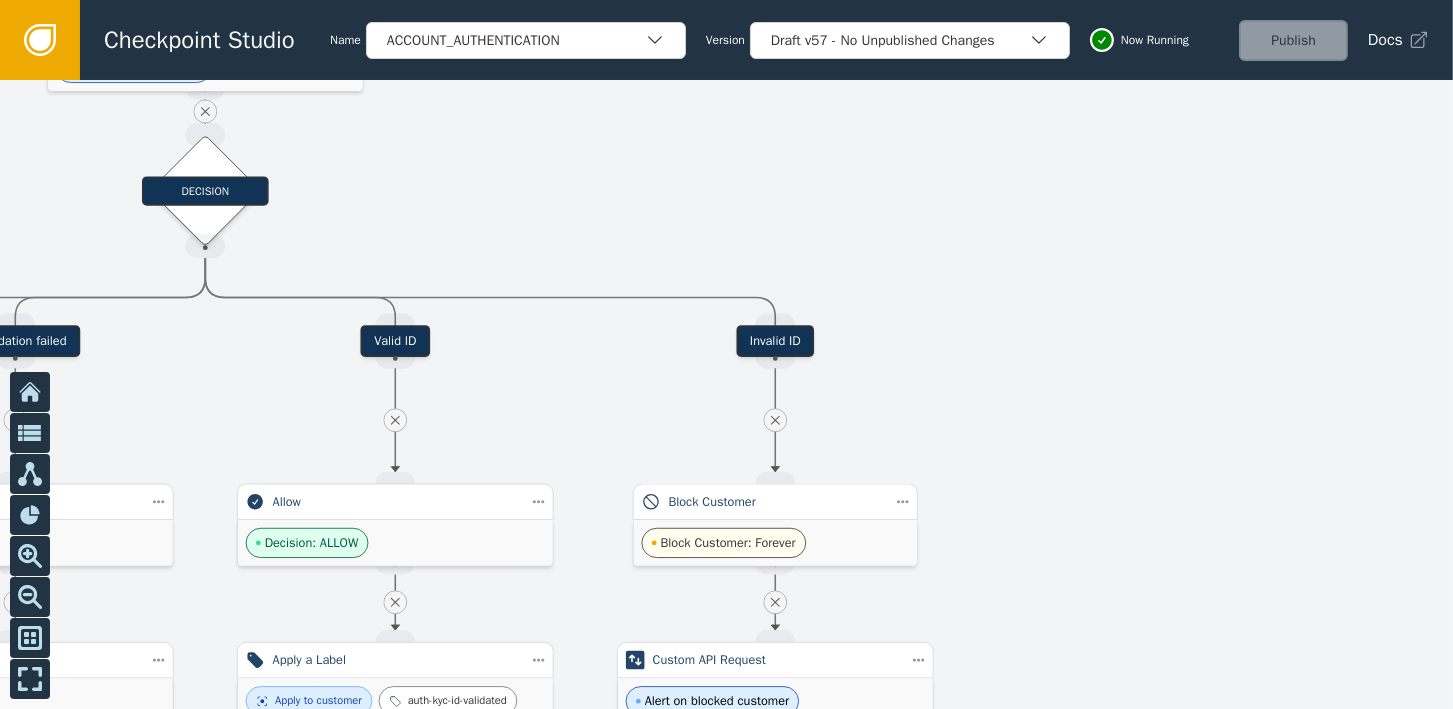 drag, startPoint x: 500, startPoint y: 182, endPoint x: 534, endPoint y: 275, distance: 99.0202 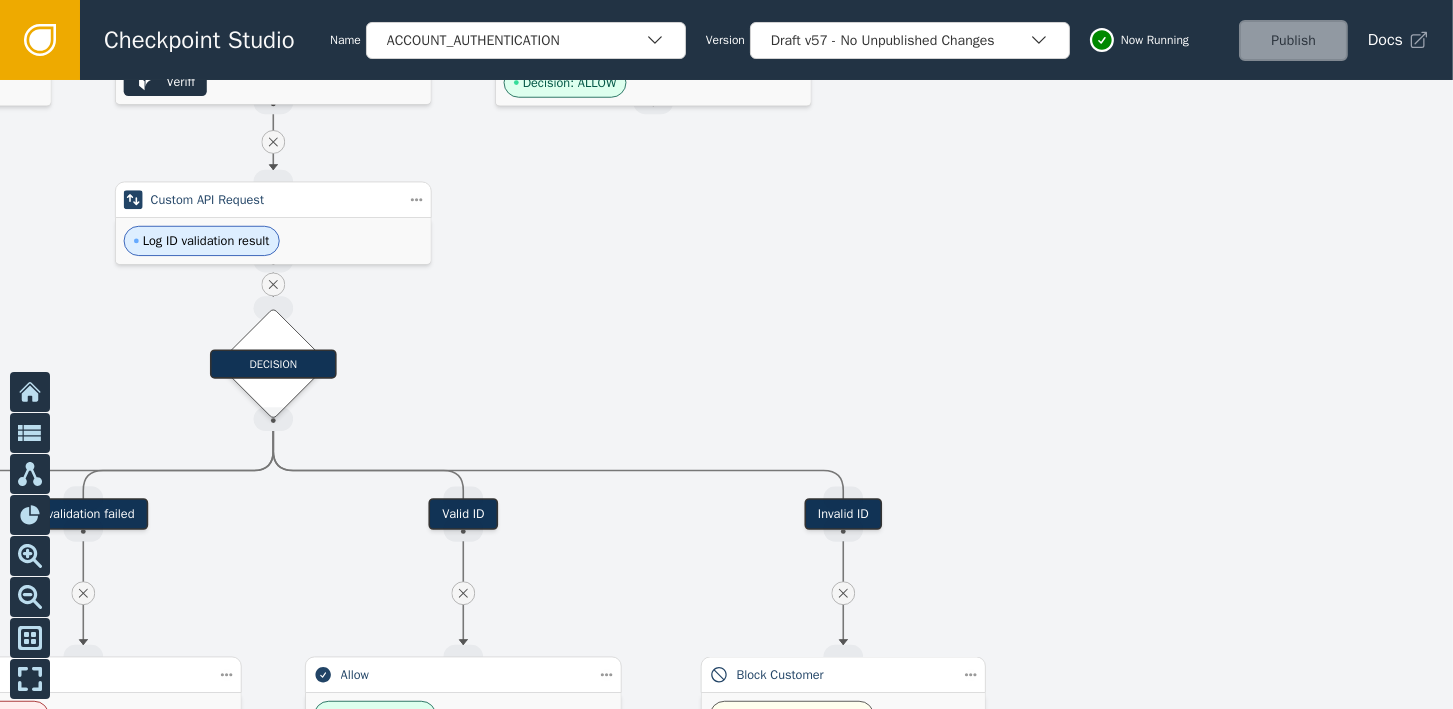 drag, startPoint x: 636, startPoint y: 171, endPoint x: 729, endPoint y: 340, distance: 192.89894 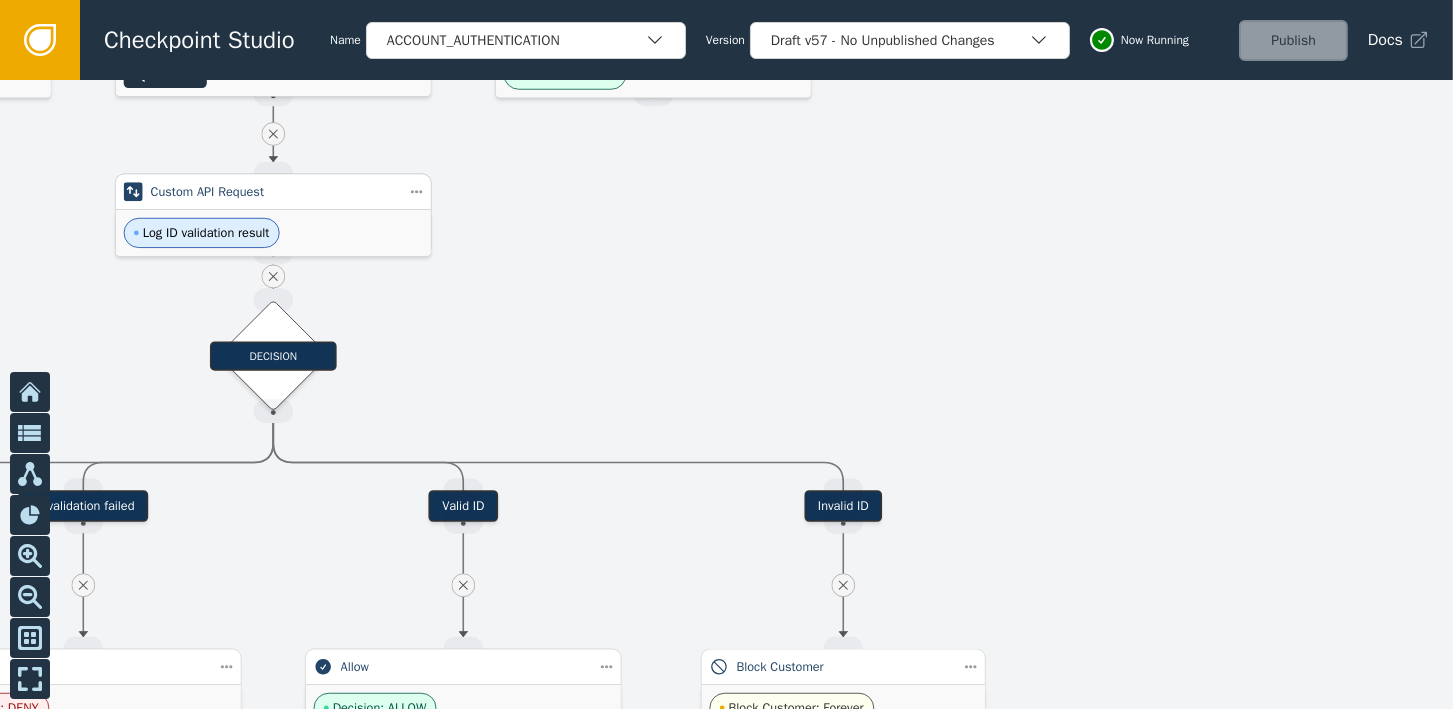 click on "Custom API Request" at bounding box center (273, 191) 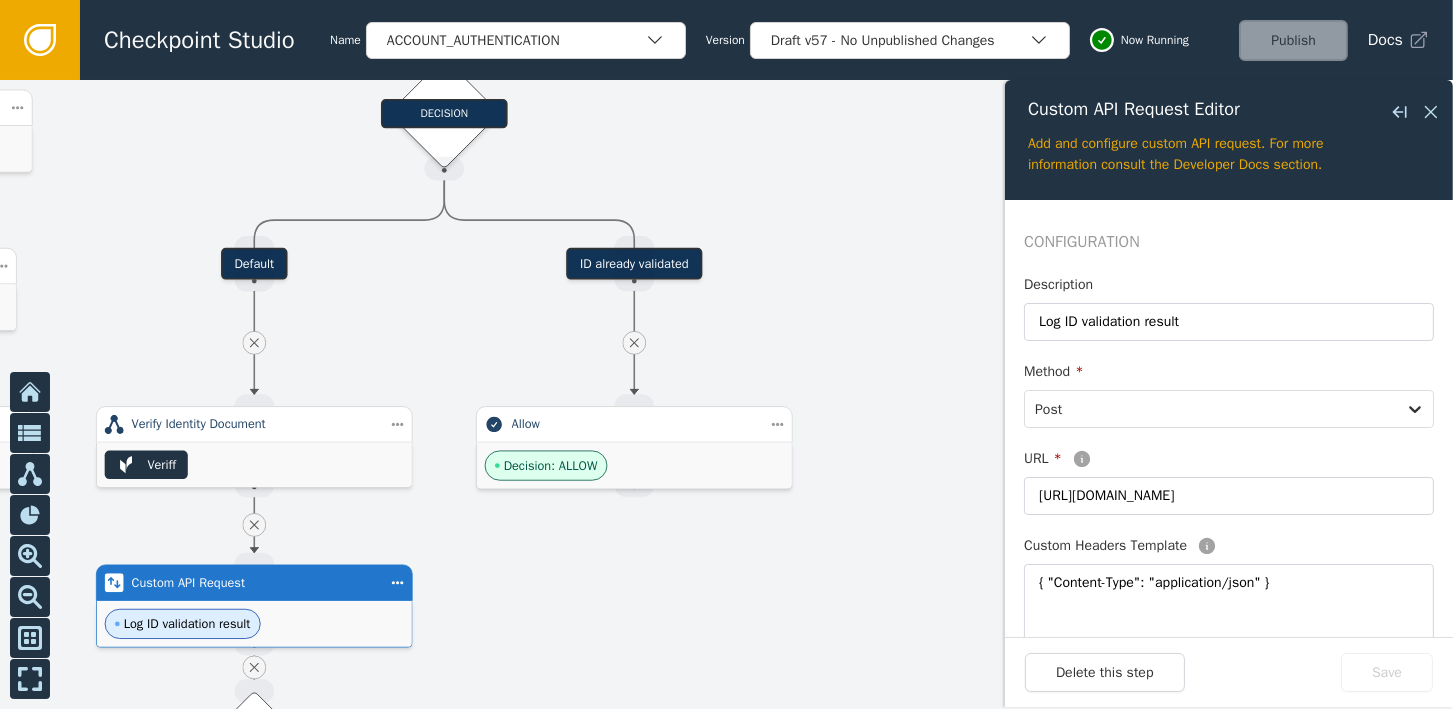 drag, startPoint x: 701, startPoint y: 219, endPoint x: 697, endPoint y: 621, distance: 402.0199 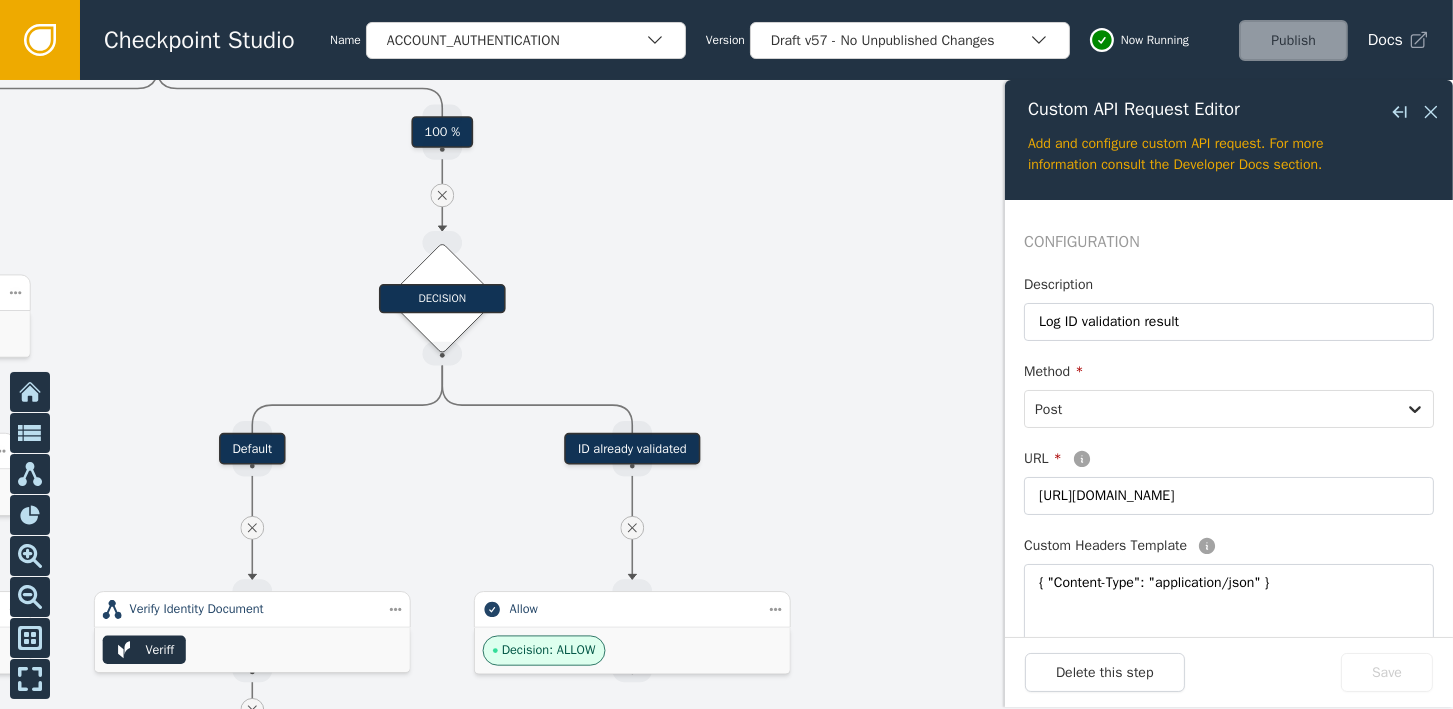 drag, startPoint x: 669, startPoint y: 144, endPoint x: 673, endPoint y: 319, distance: 175.04572 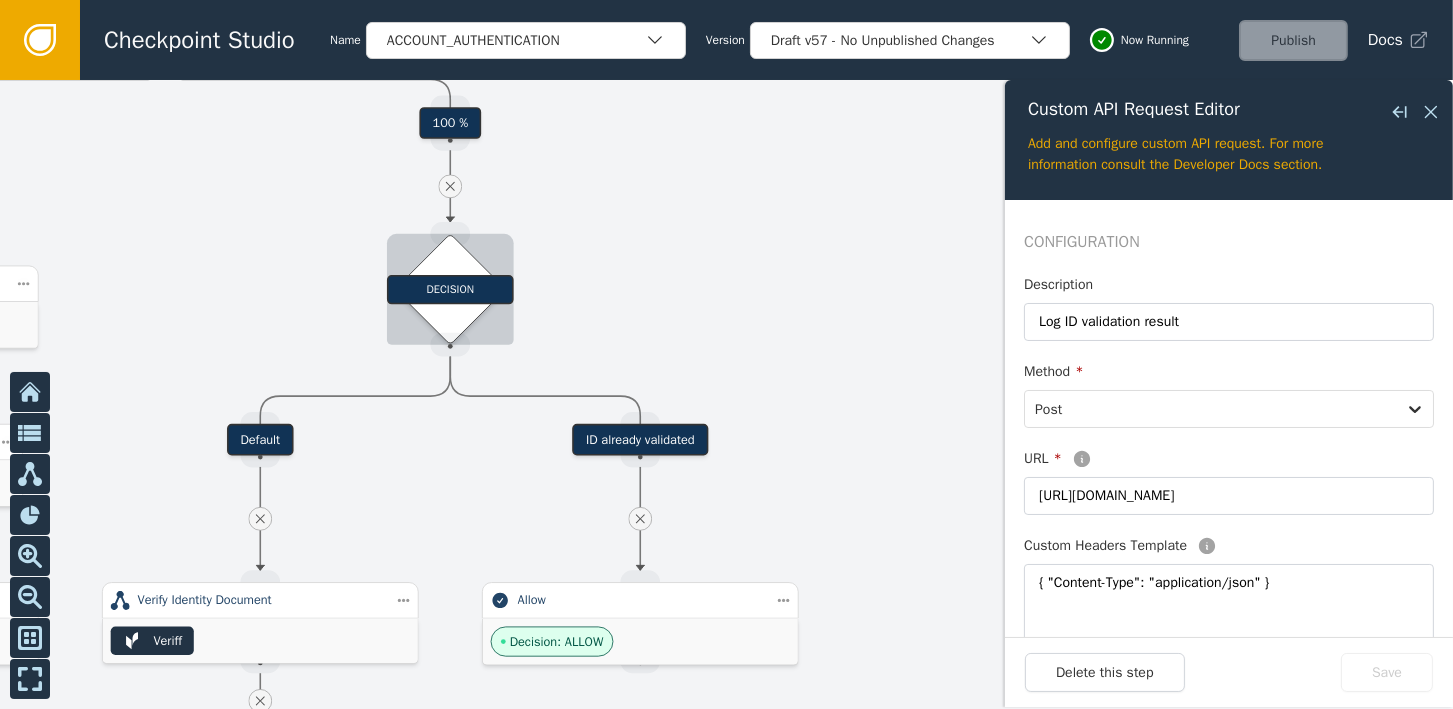 click on "DECISION" at bounding box center [450, 289] 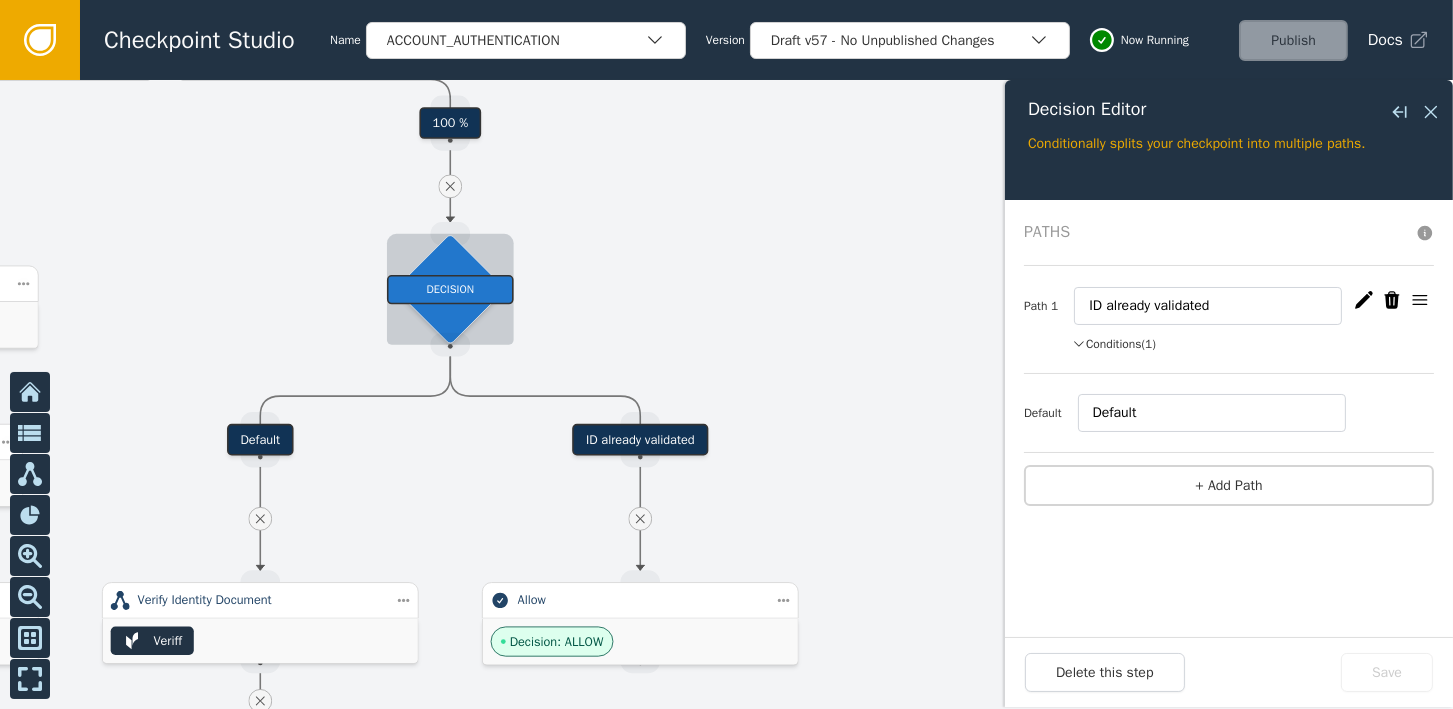 click on "DECISION" at bounding box center (450, 289) 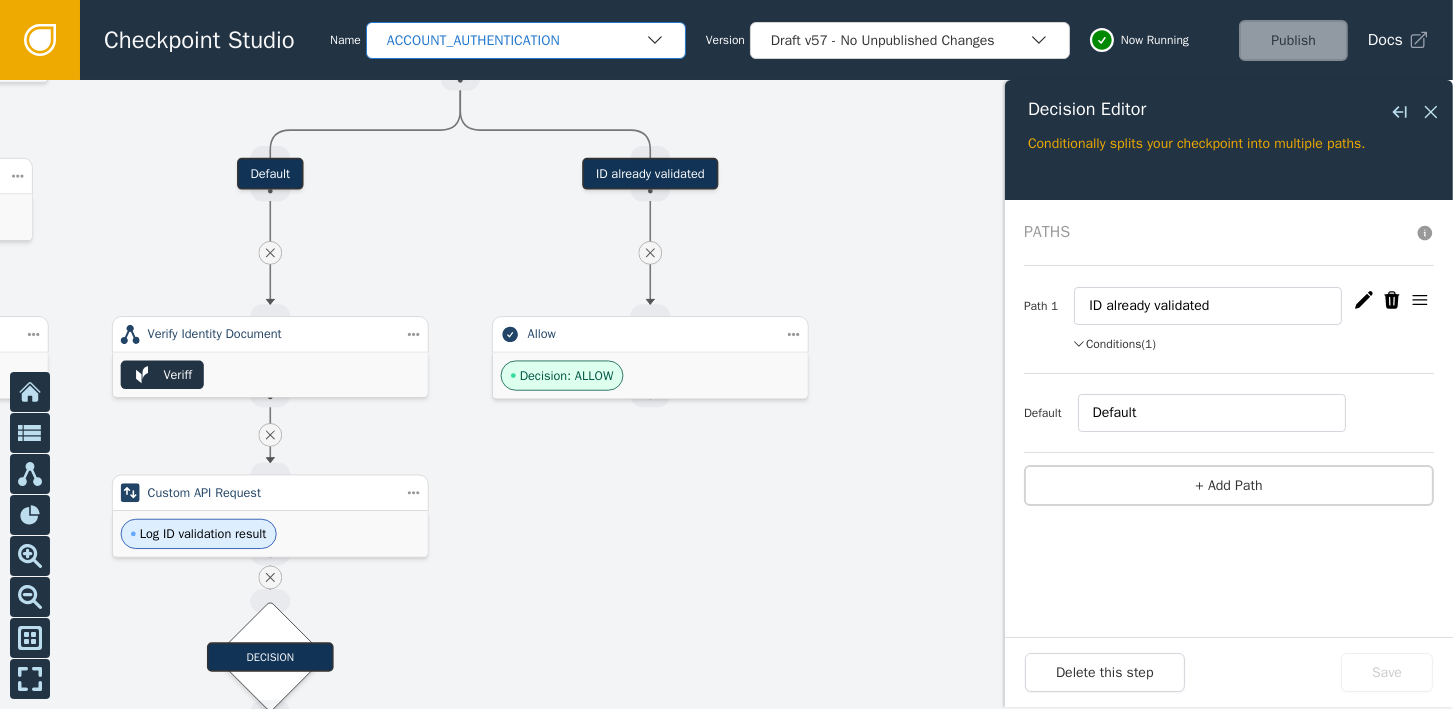drag, startPoint x: 666, startPoint y: 333, endPoint x: 660, endPoint y: 43, distance: 290.06207 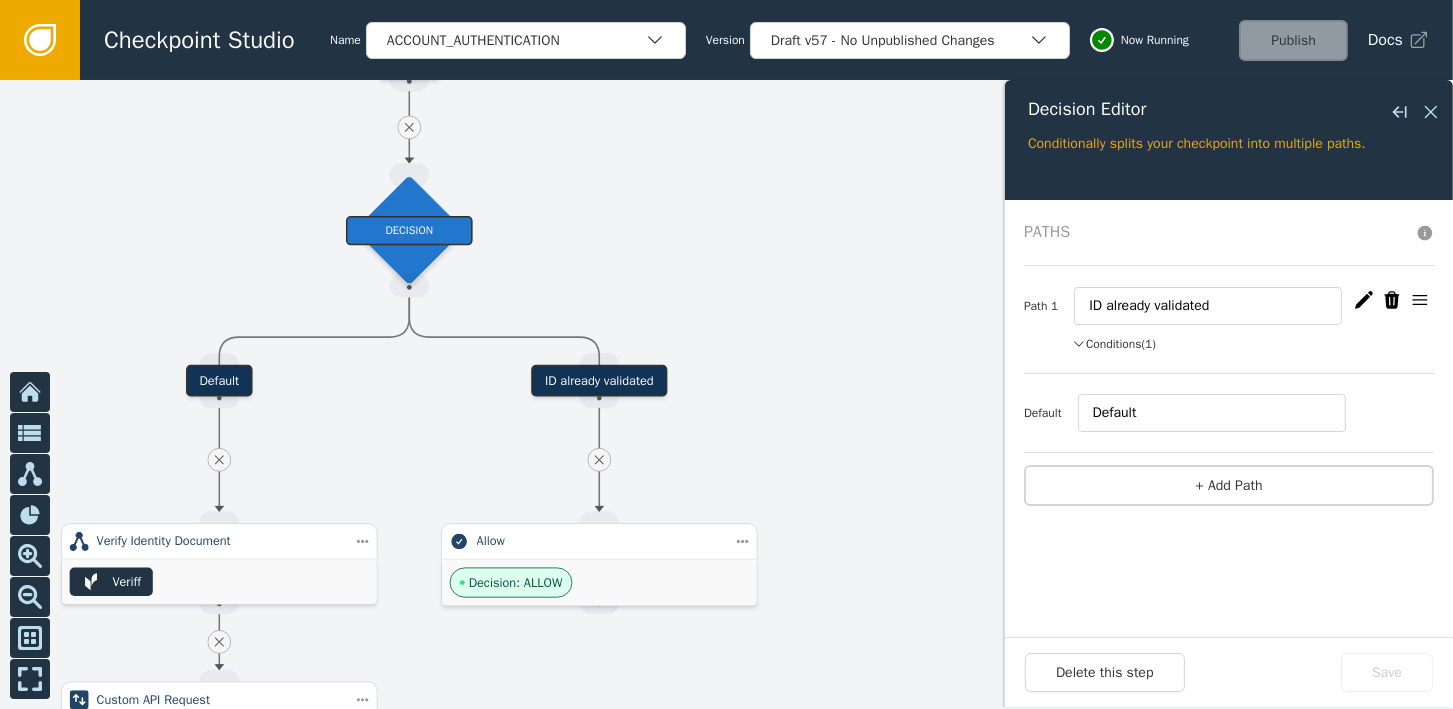 drag, startPoint x: 509, startPoint y: 518, endPoint x: 474, endPoint y: 749, distance: 233.63647 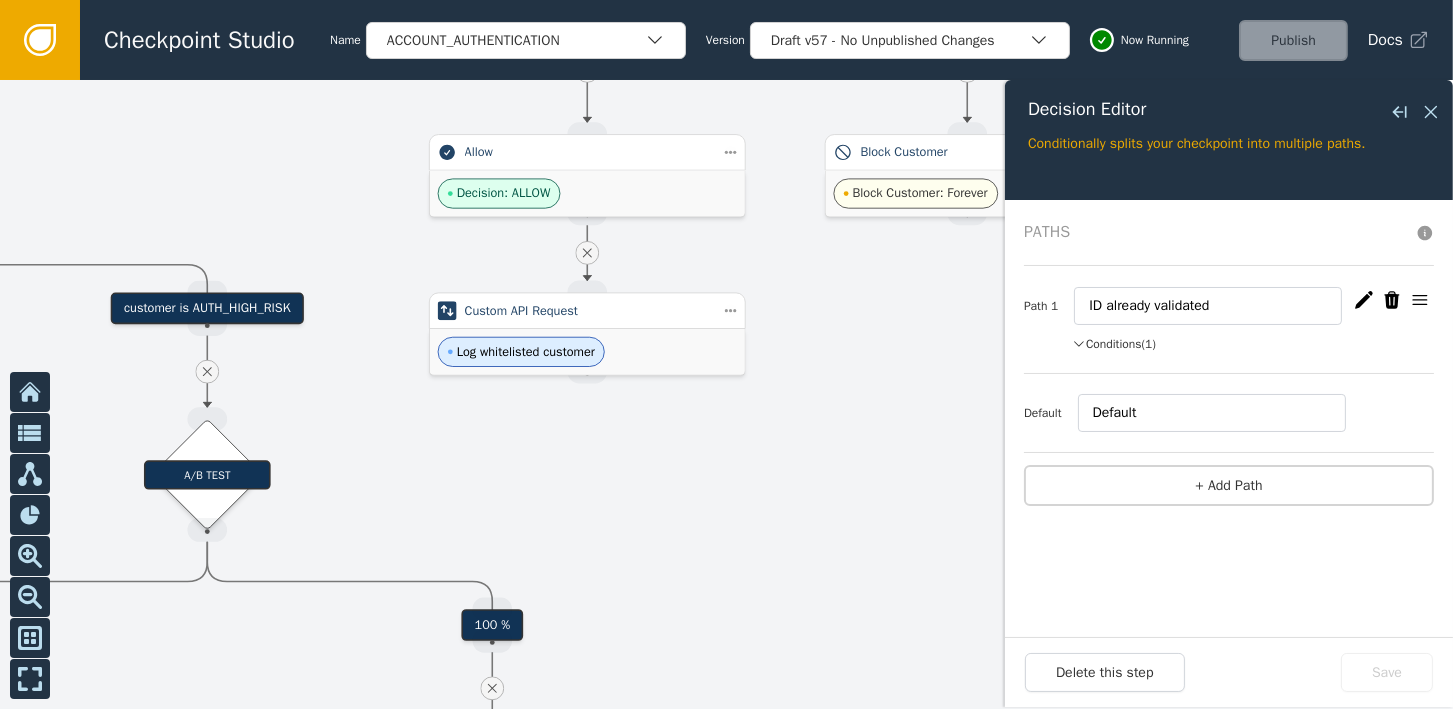 drag, startPoint x: 527, startPoint y: 140, endPoint x: 581, endPoint y: 673, distance: 535.72845 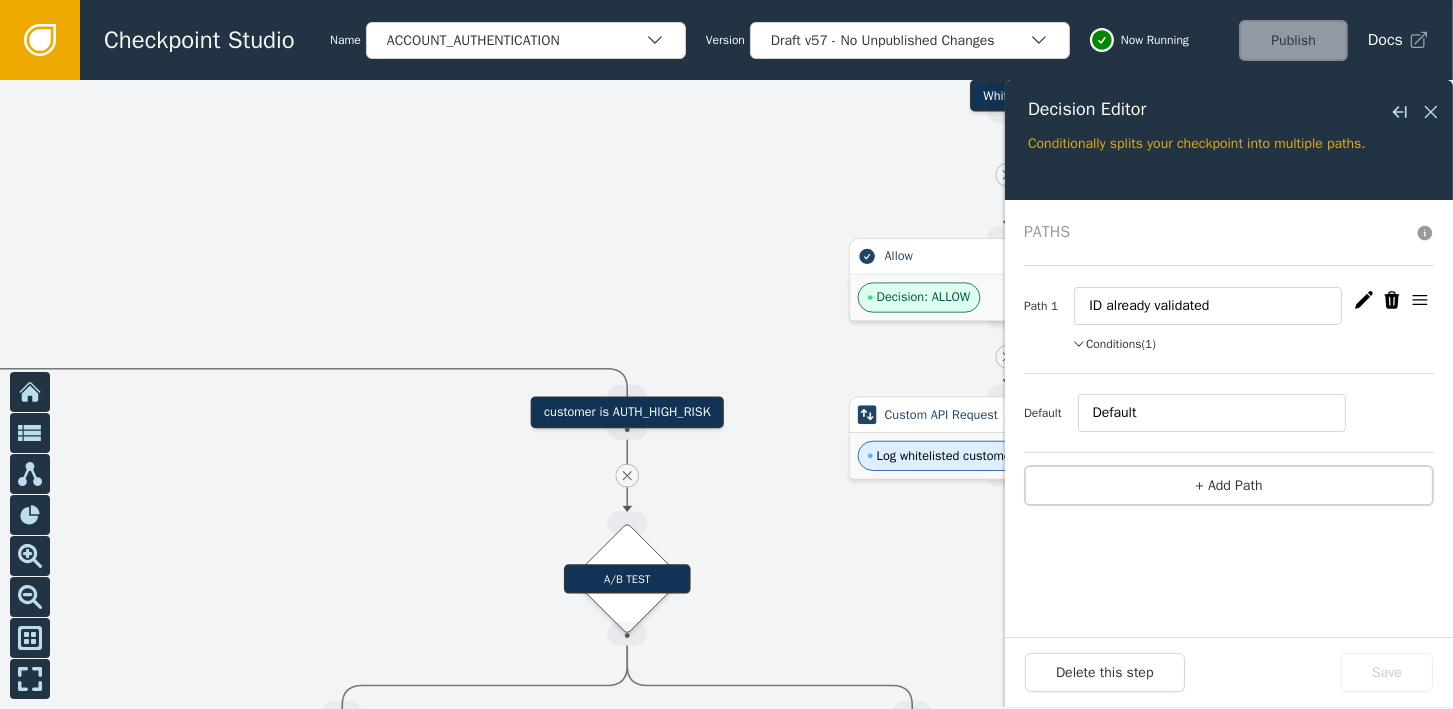 drag, startPoint x: 275, startPoint y: 165, endPoint x: 706, endPoint y: 274, distance: 444.56946 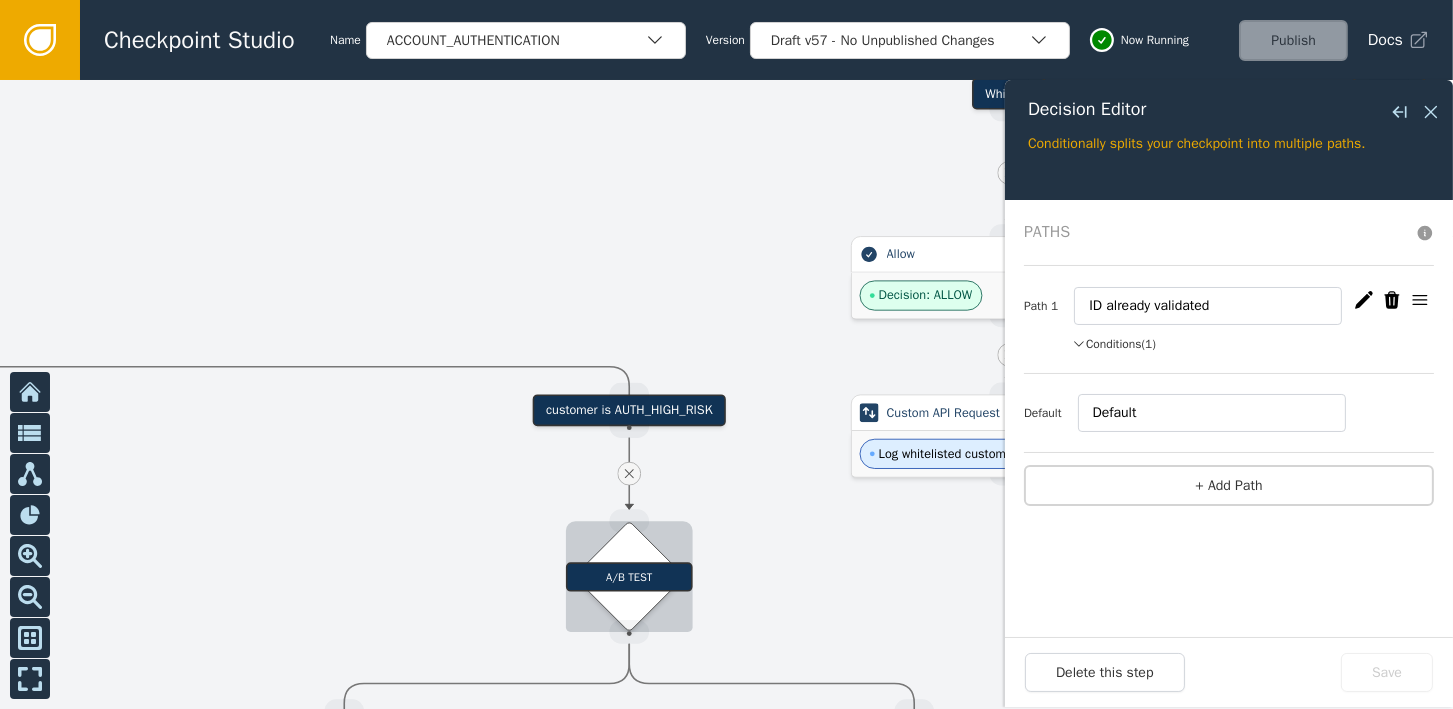 click on "A/B TEST" at bounding box center [629, 576] 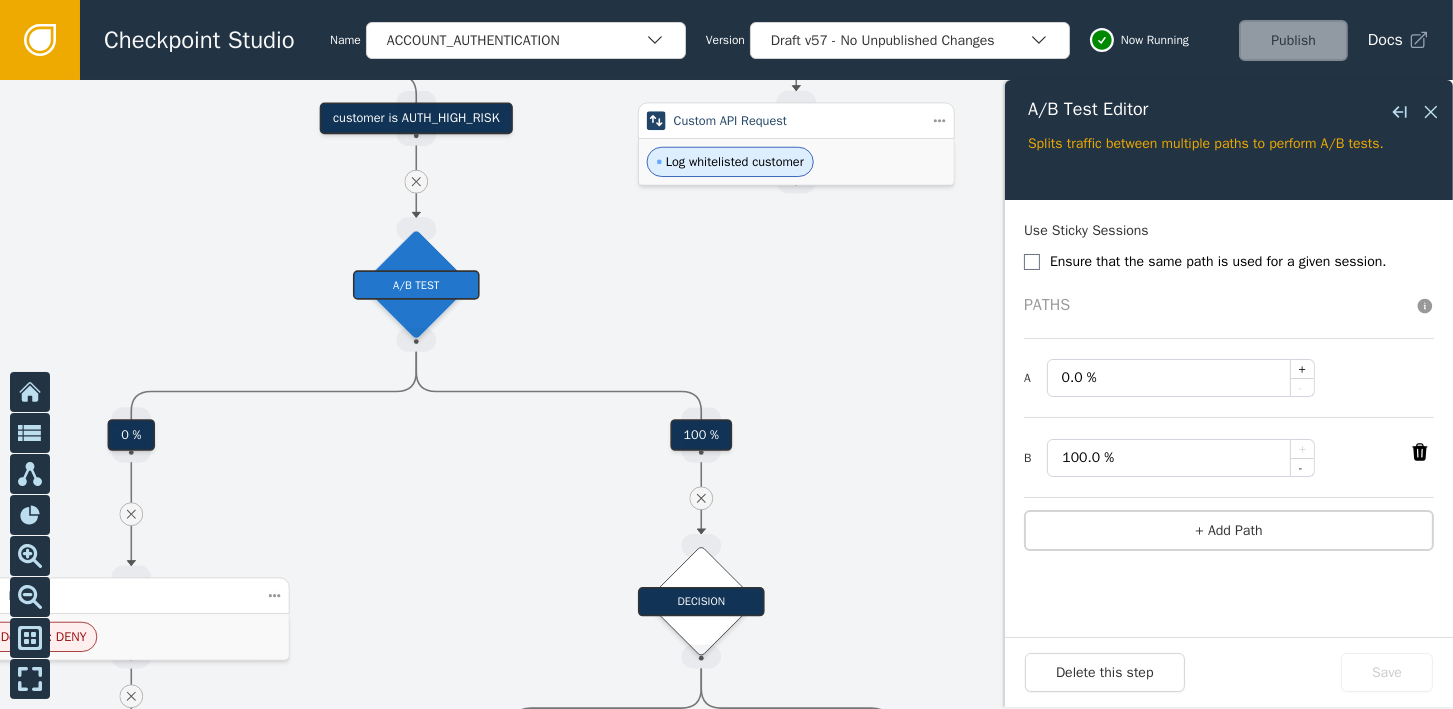 drag, startPoint x: 730, startPoint y: 499, endPoint x: 517, endPoint y: 207, distance: 361.4319 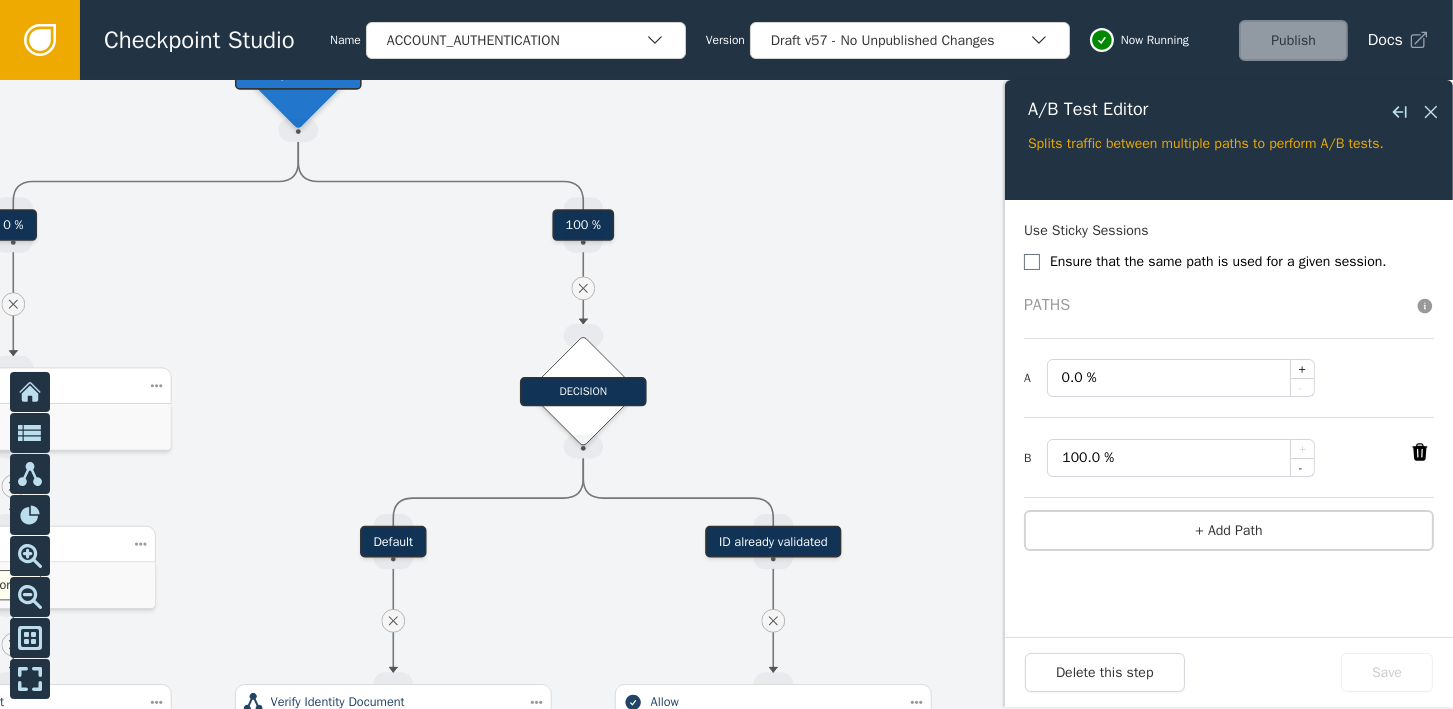 drag, startPoint x: 795, startPoint y: 373, endPoint x: 677, endPoint y: 163, distance: 240.88171 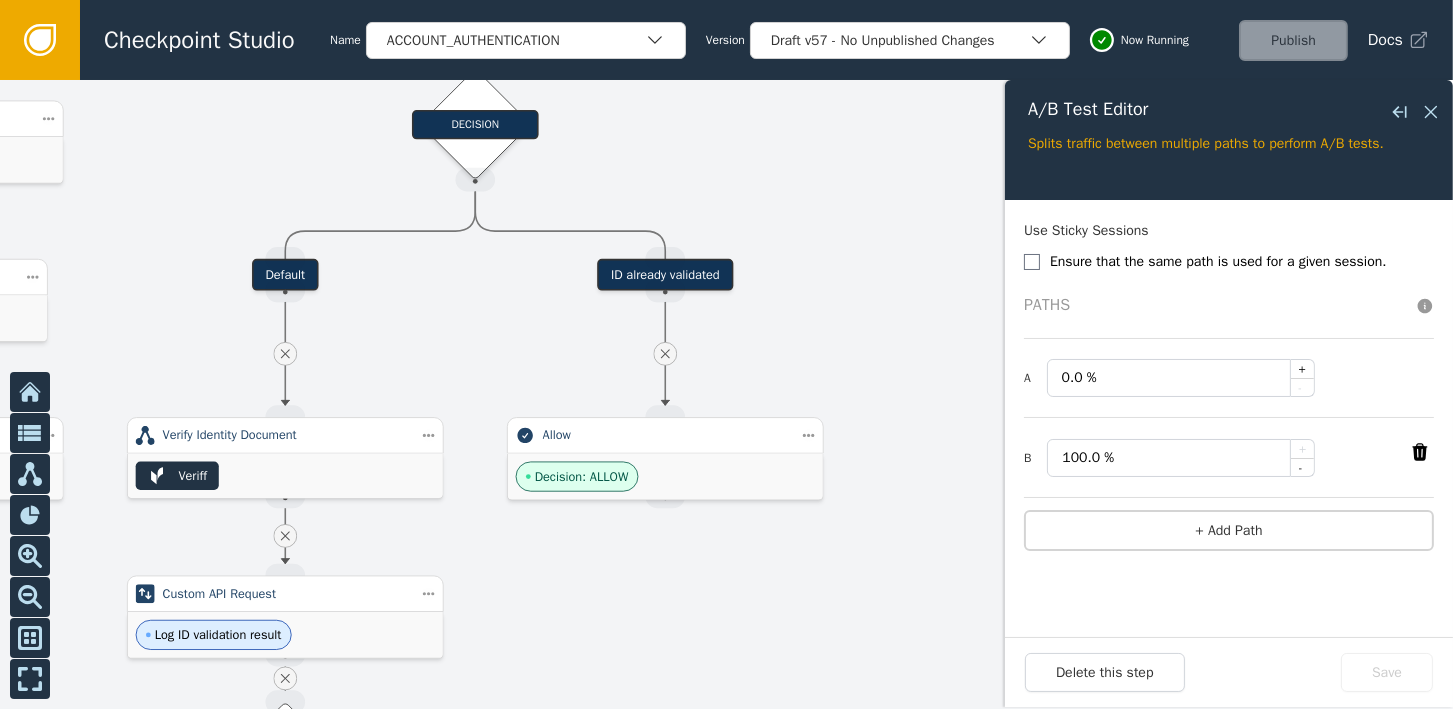 drag, startPoint x: 746, startPoint y: 385, endPoint x: 638, endPoint y: 118, distance: 288.01562 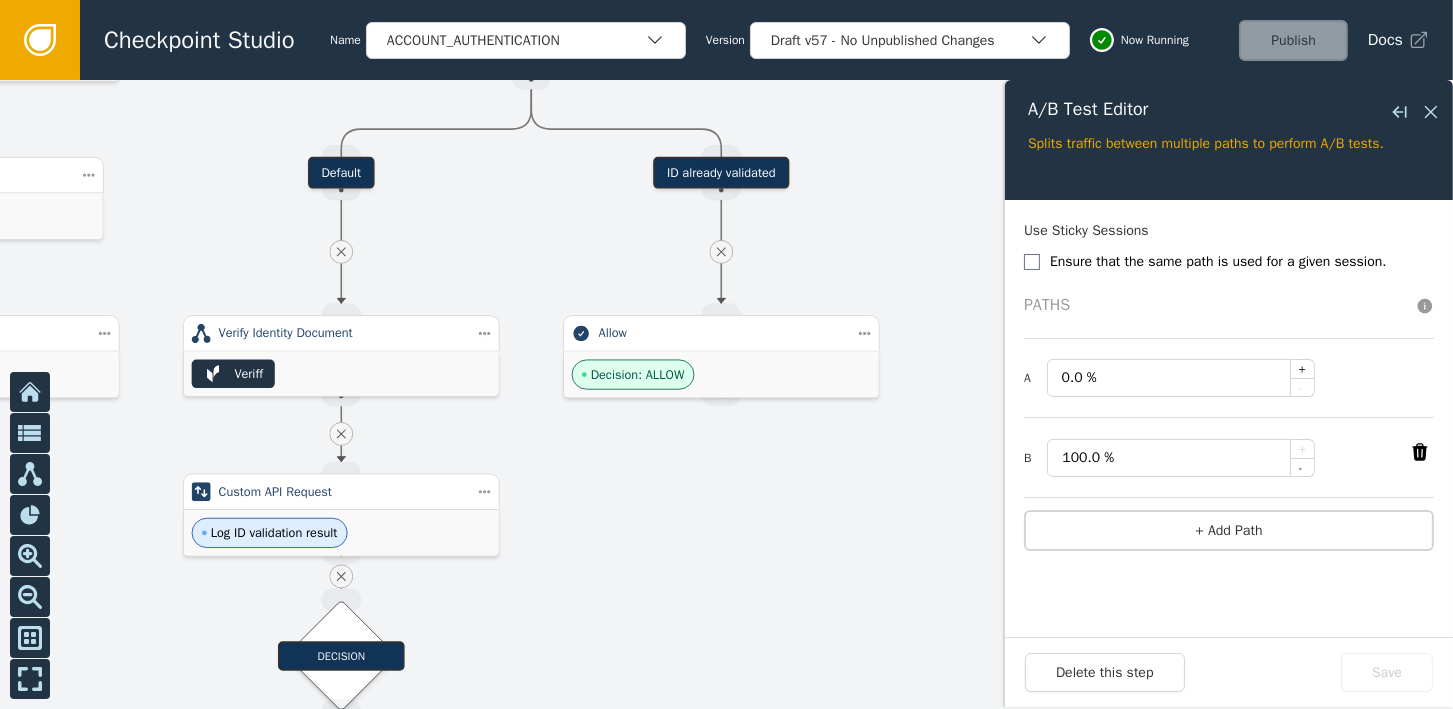 drag, startPoint x: 457, startPoint y: 336, endPoint x: 504, endPoint y: 177, distance: 165.80109 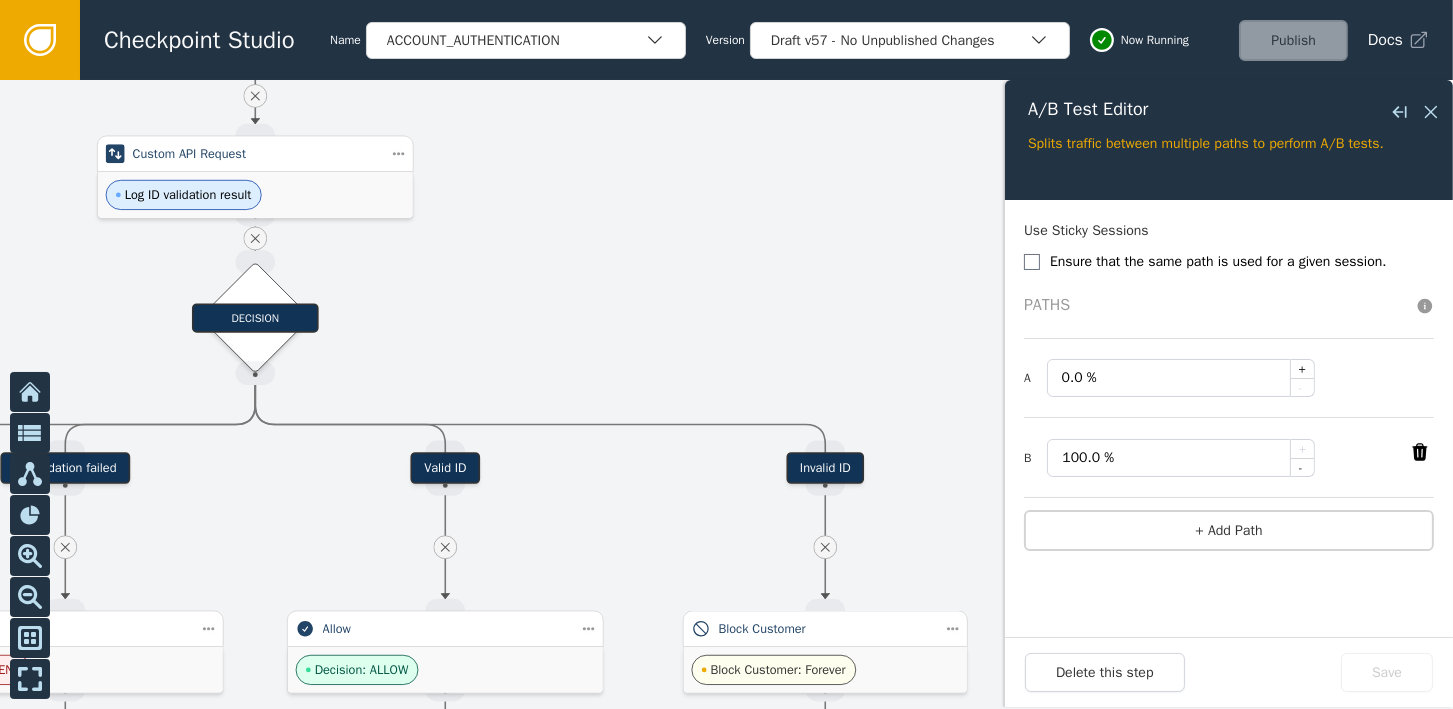 drag, startPoint x: 629, startPoint y: 530, endPoint x: 521, endPoint y: 188, distance: 358.64746 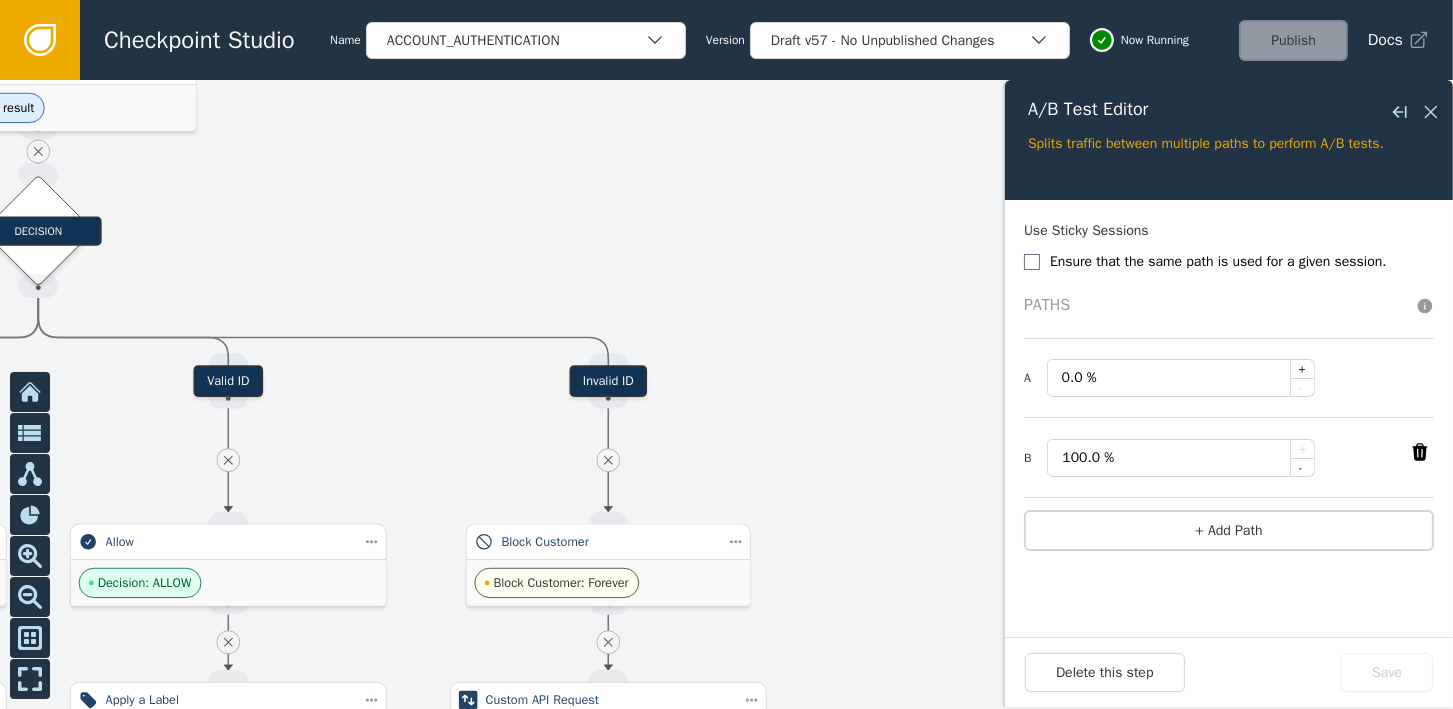 drag, startPoint x: 554, startPoint y: 283, endPoint x: 366, endPoint y: 239, distance: 193.08029 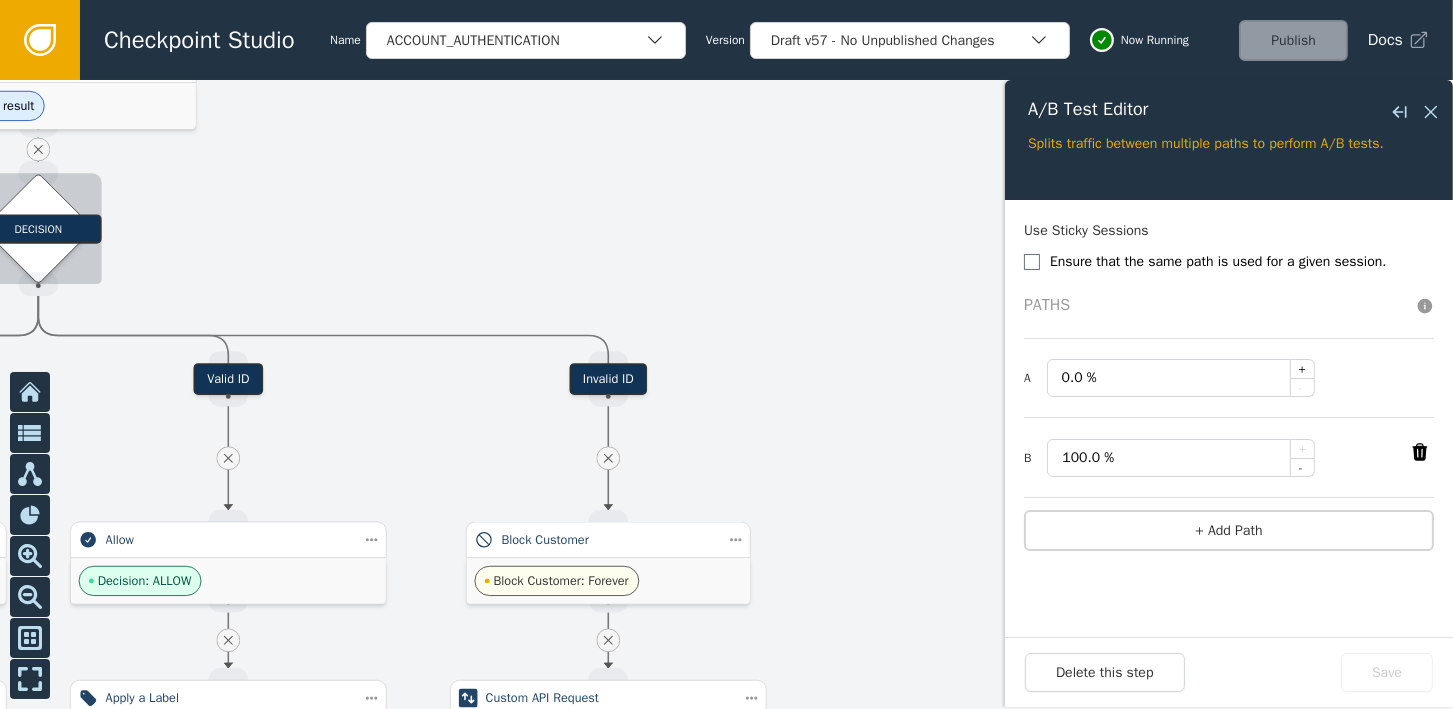 click on "DECISION" at bounding box center [38, 228] 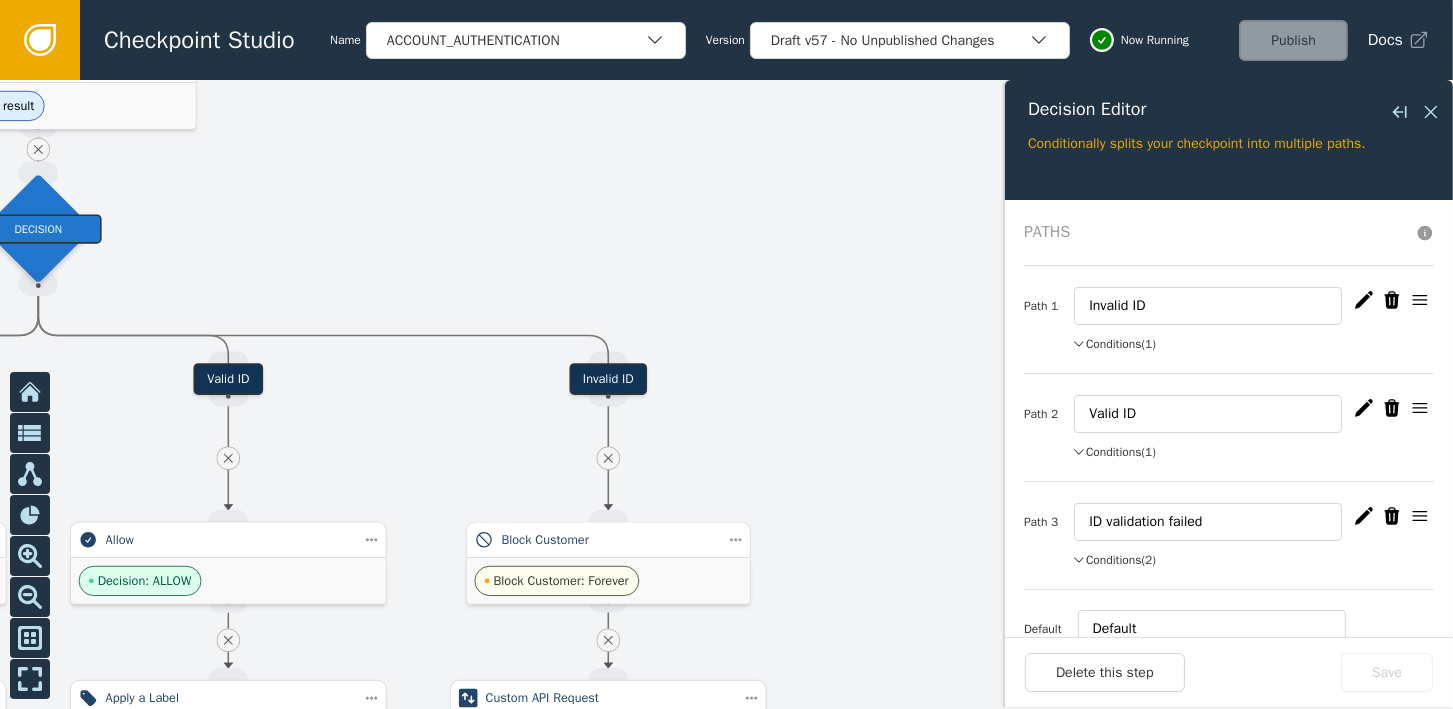 click 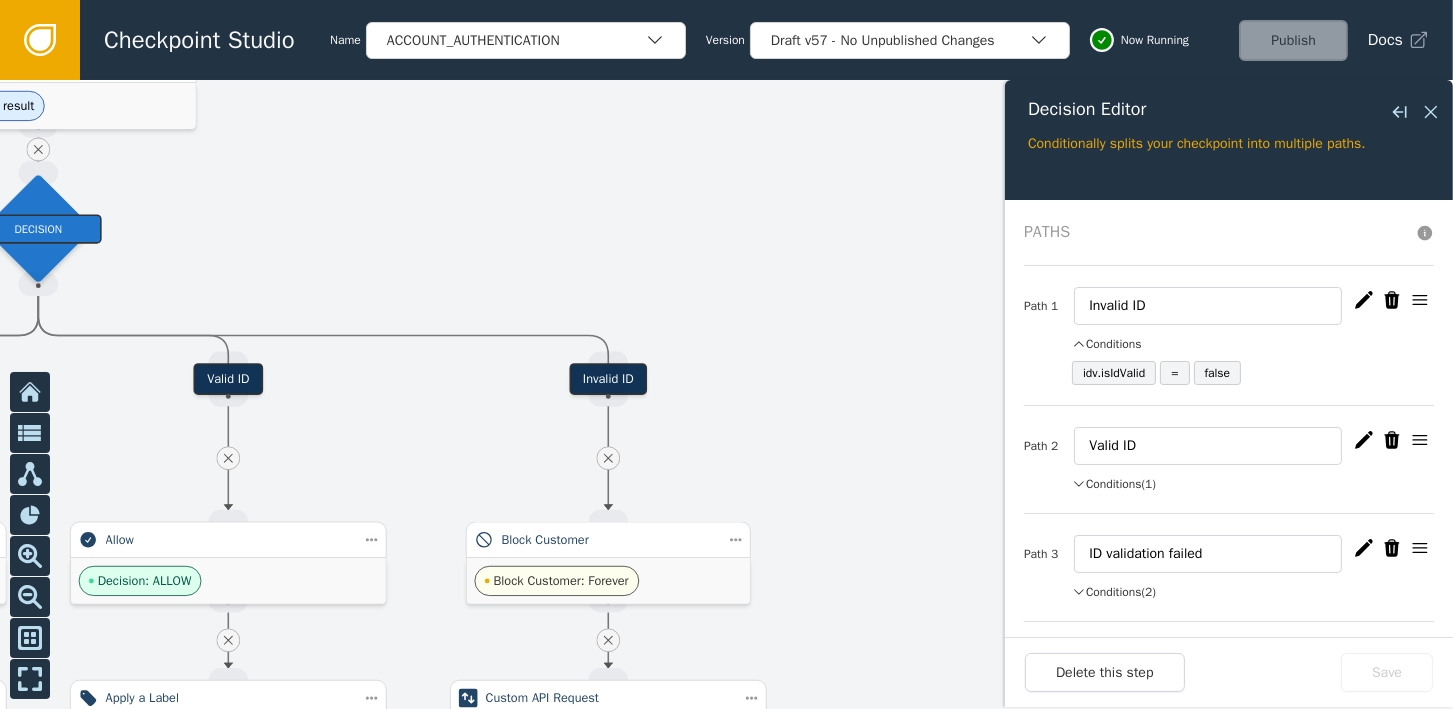 click 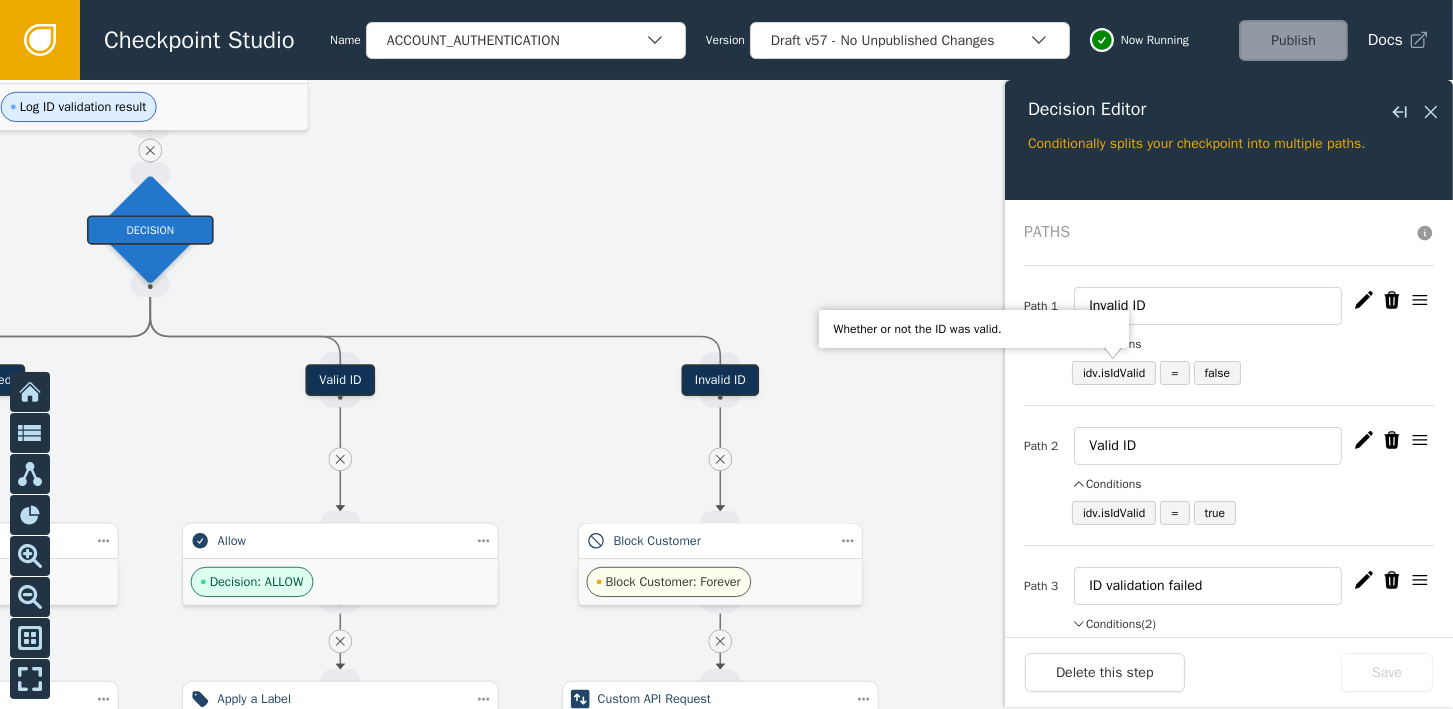 drag, startPoint x: 908, startPoint y: 277, endPoint x: 981, endPoint y: 303, distance: 77.491936 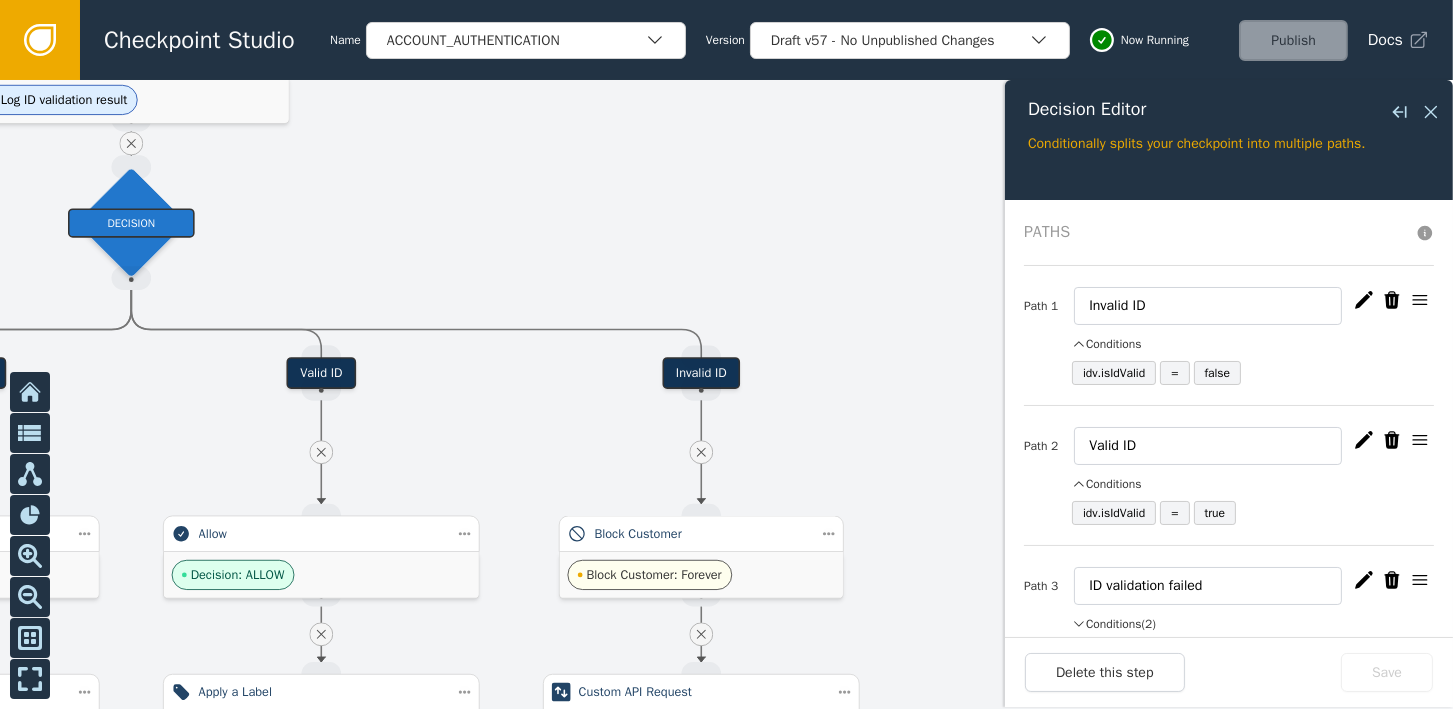 click 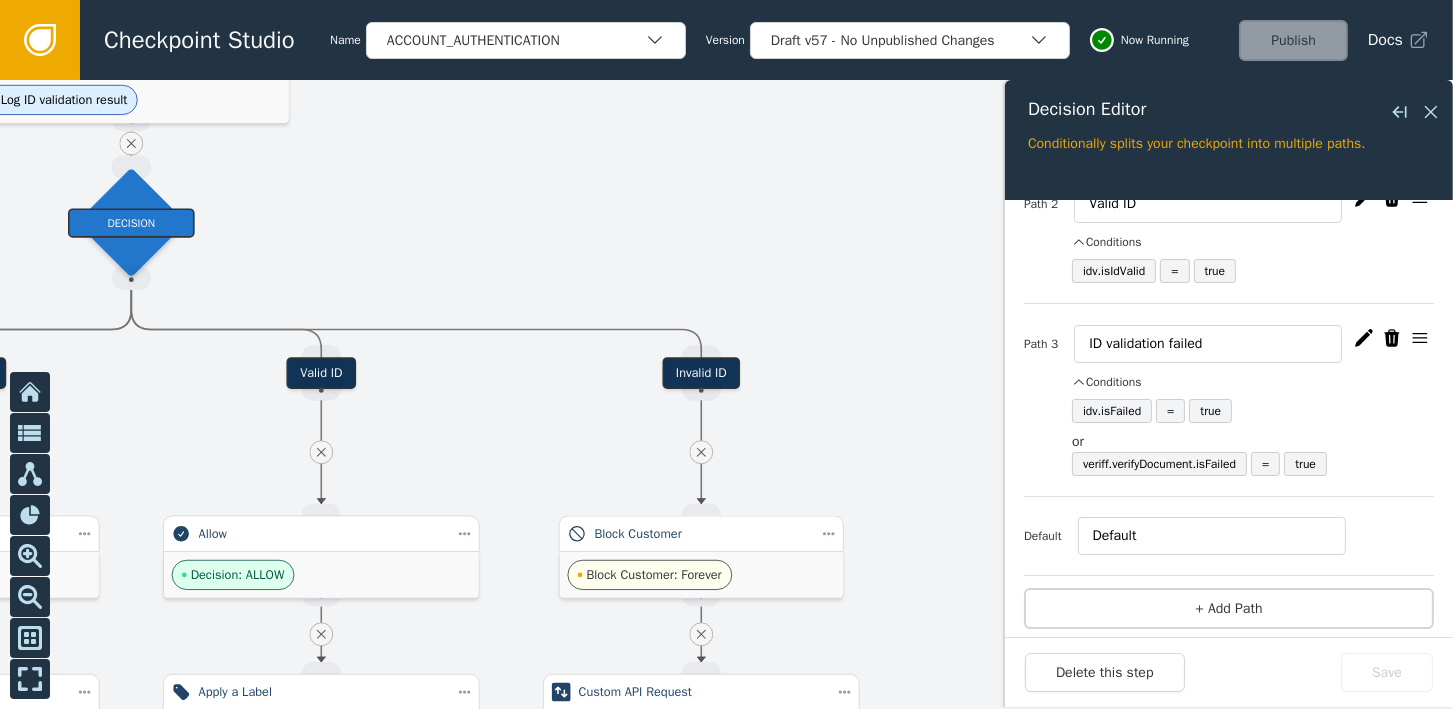 scroll, scrollTop: 249, scrollLeft: 0, axis: vertical 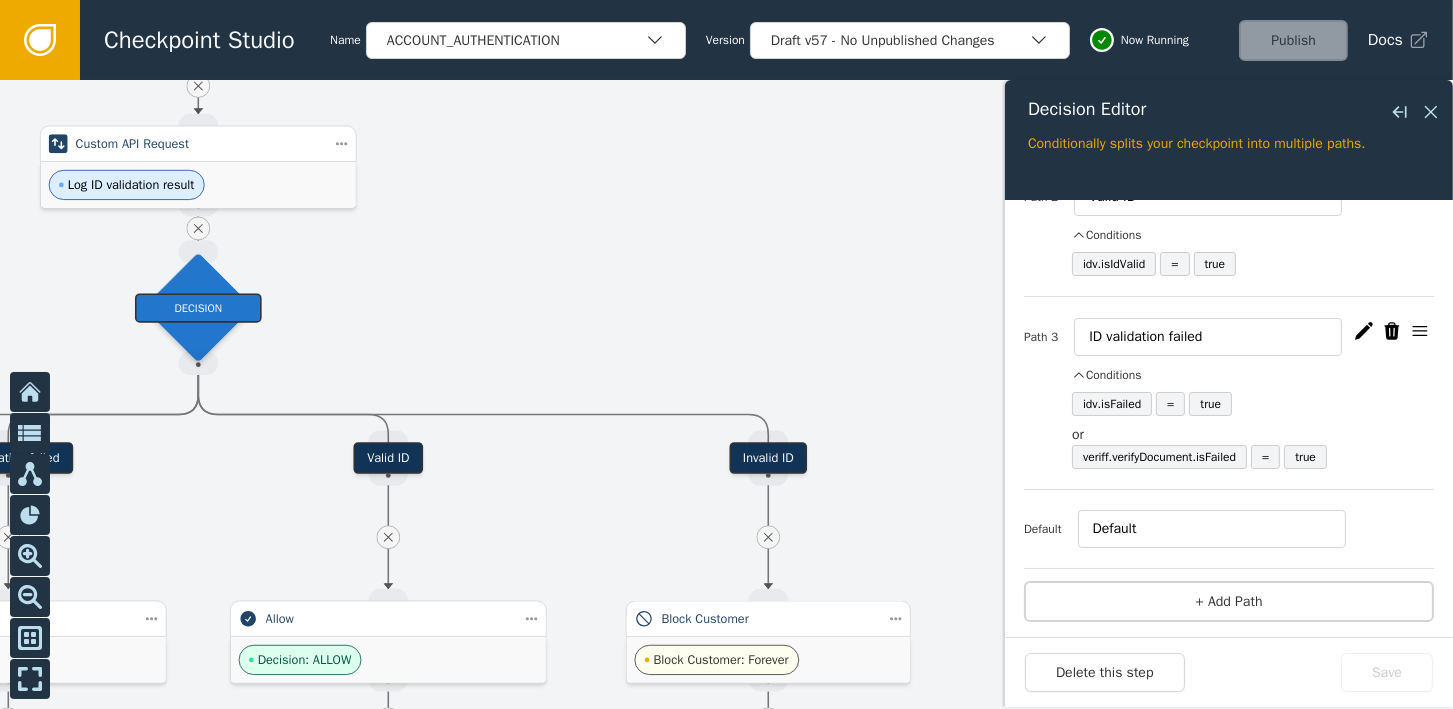 drag, startPoint x: 921, startPoint y: 272, endPoint x: 988, endPoint y: 357, distance: 108.23123 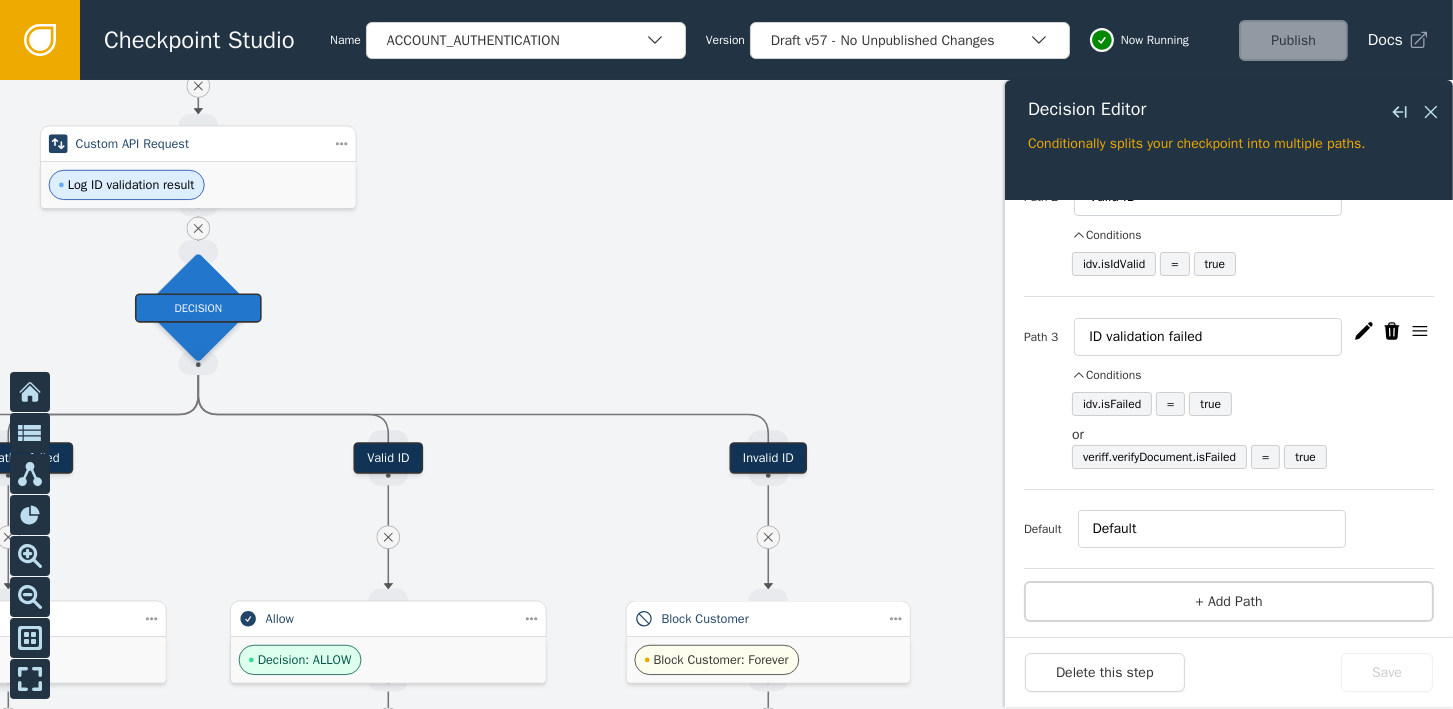 click at bounding box center (726, 394) 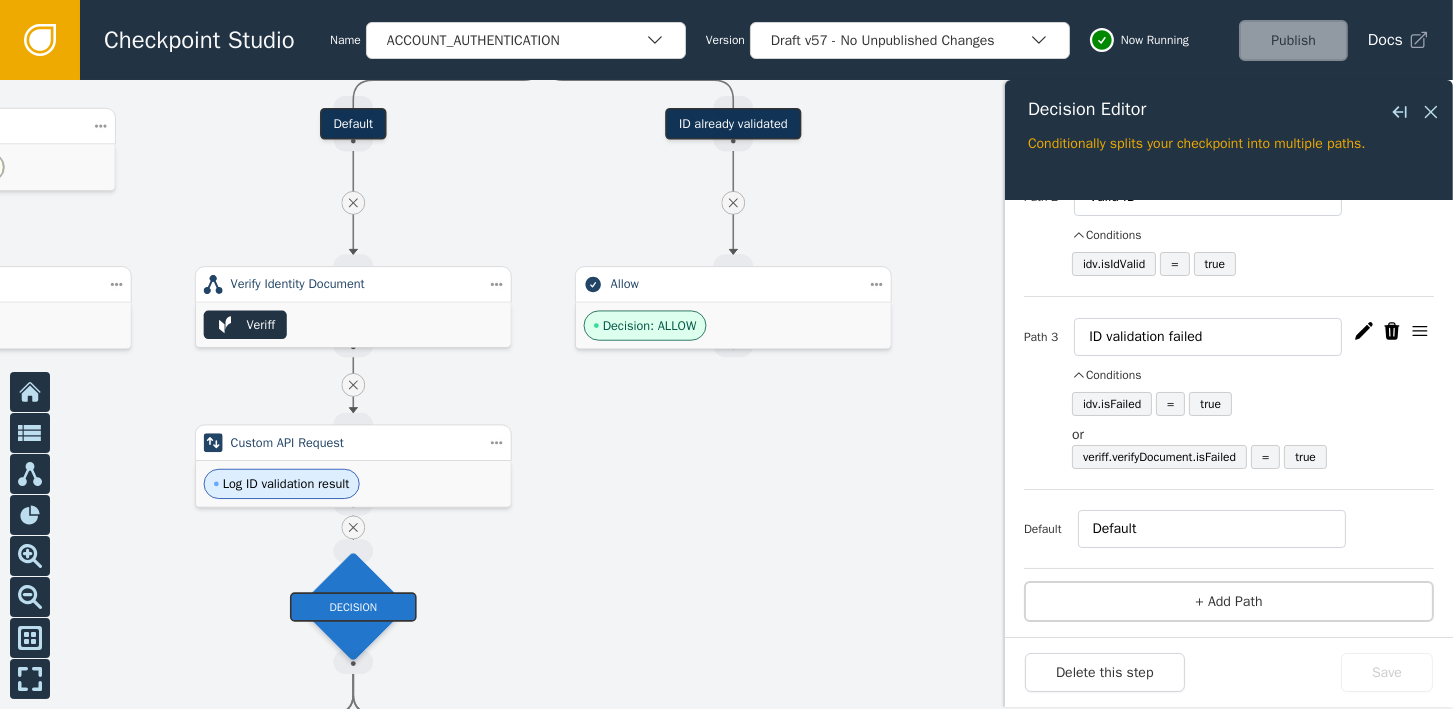 drag, startPoint x: 818, startPoint y: 179, endPoint x: 972, endPoint y: 479, distance: 337.21802 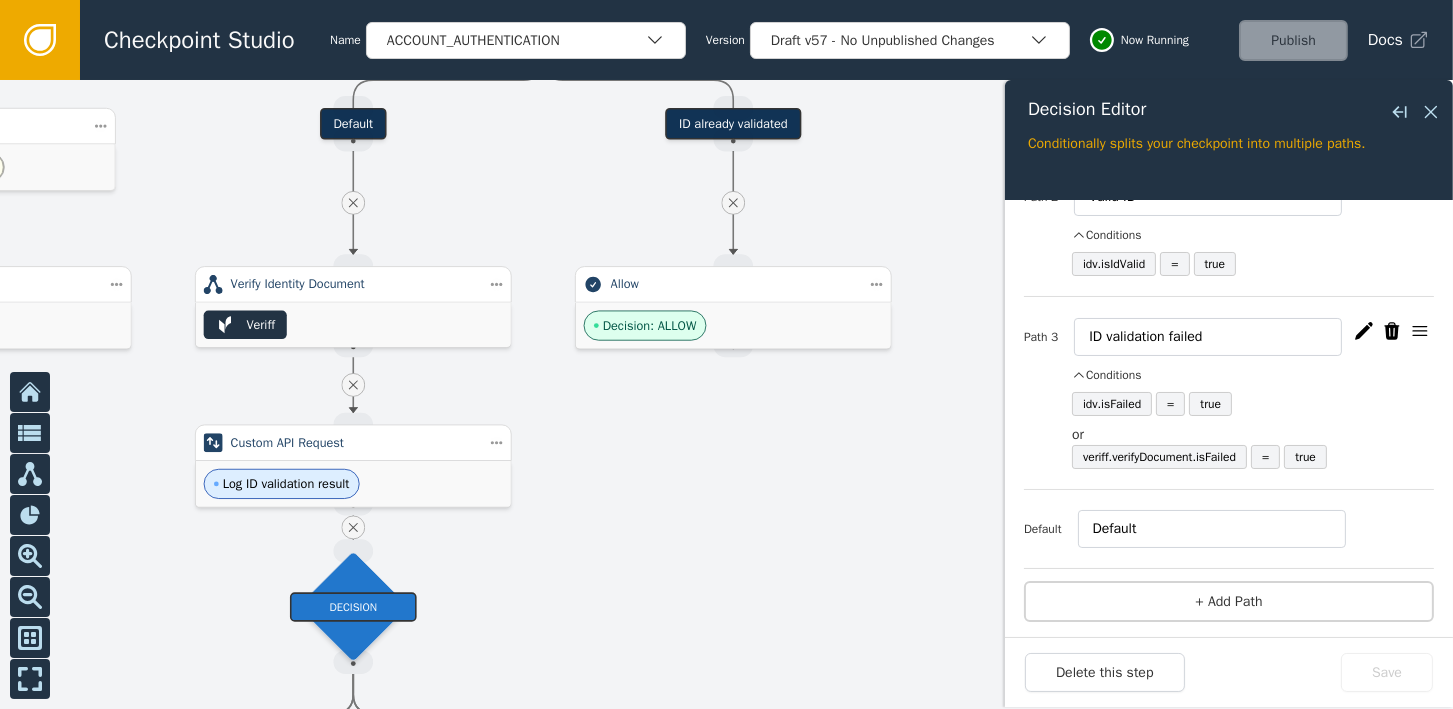 click at bounding box center [726, 394] 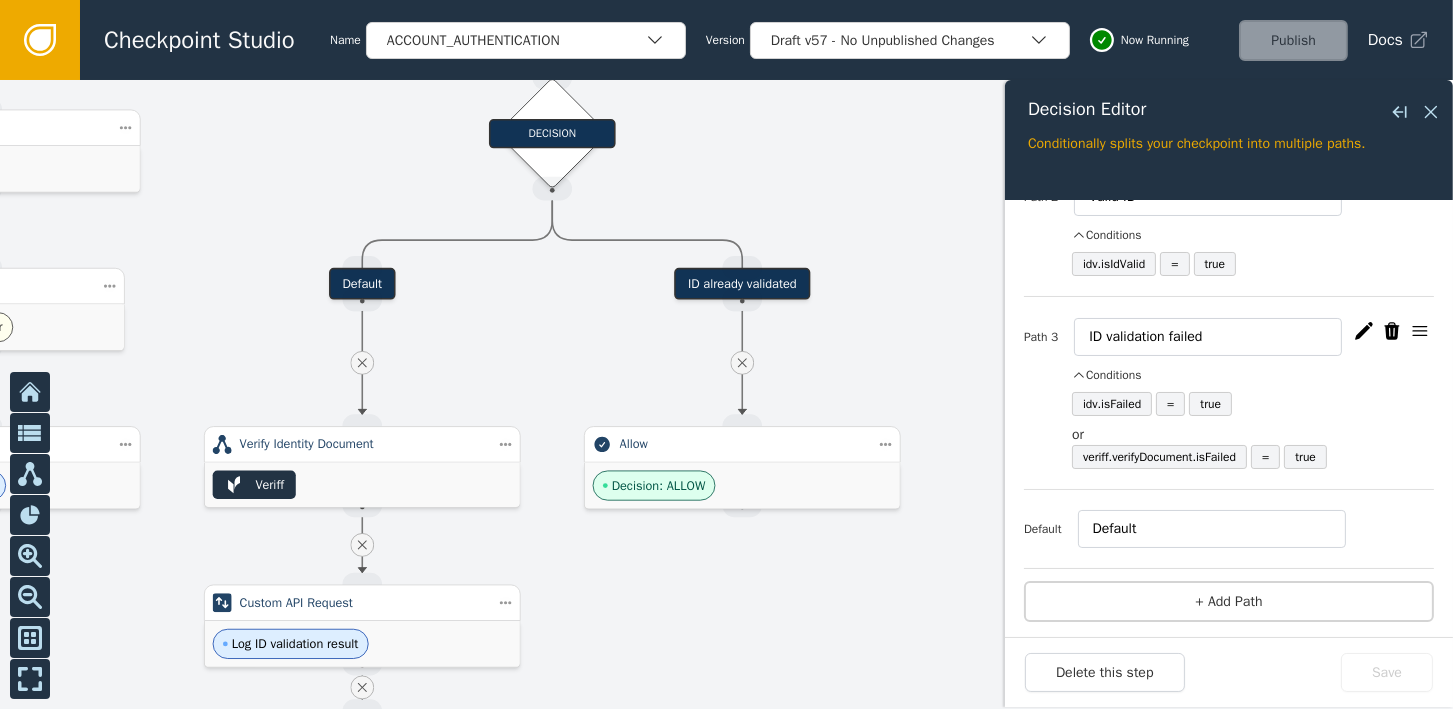 drag, startPoint x: 872, startPoint y: 161, endPoint x: 882, endPoint y: 320, distance: 159.31415 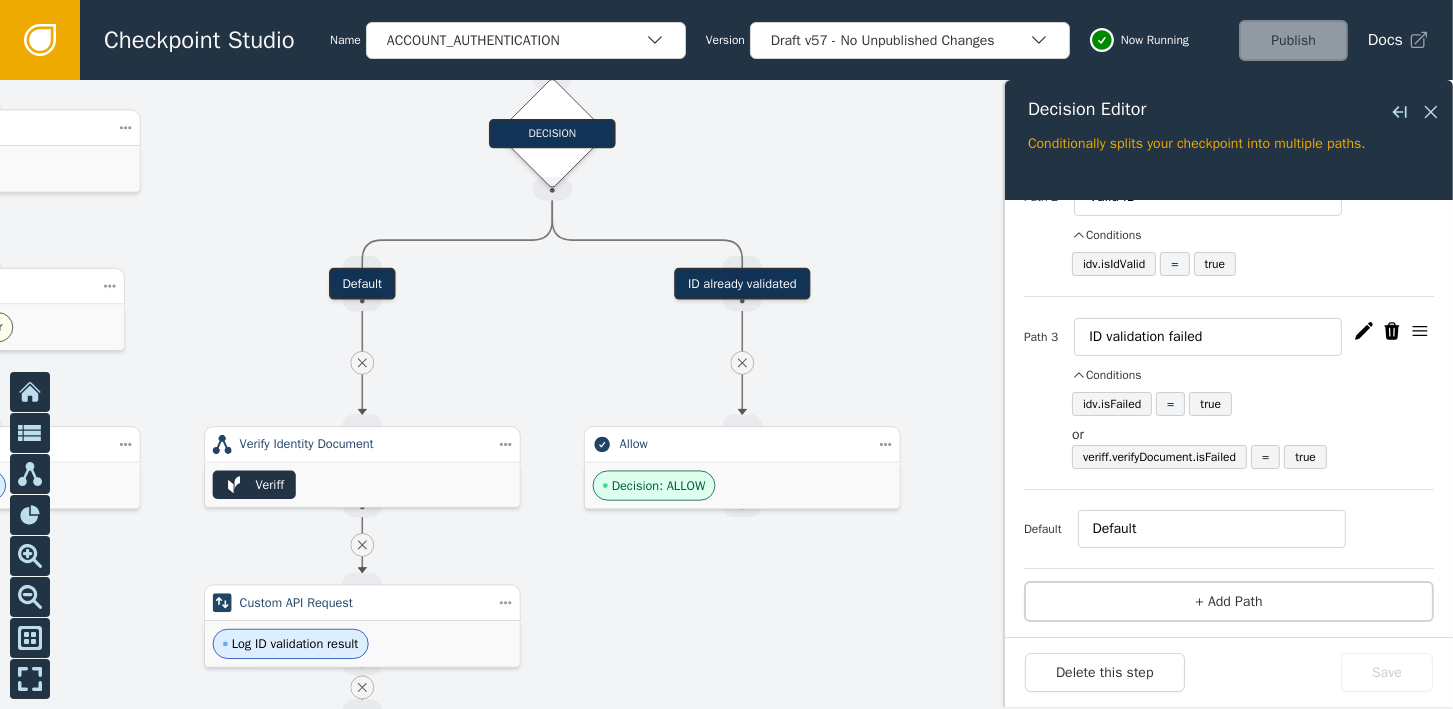 click at bounding box center [726, 394] 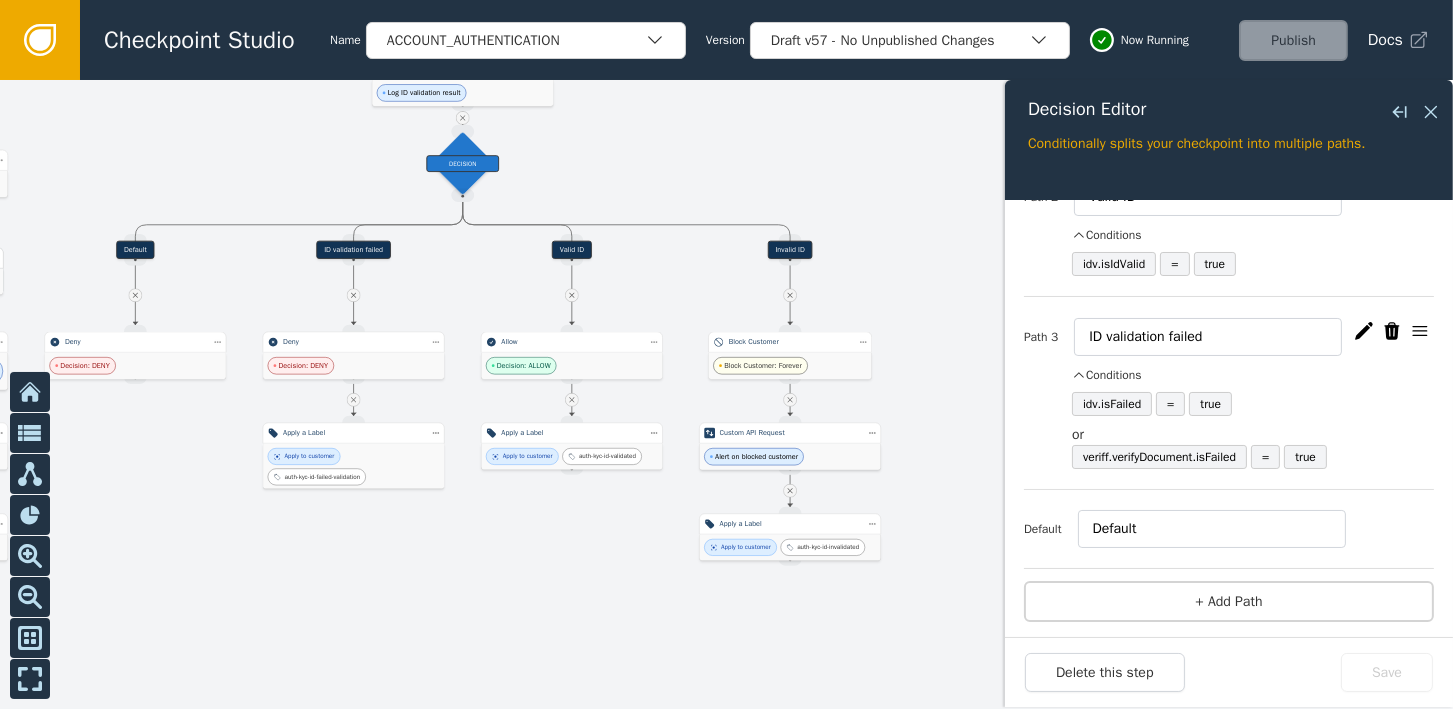 drag, startPoint x: 863, startPoint y: 467, endPoint x: 715, endPoint y: 99, distance: 396.64594 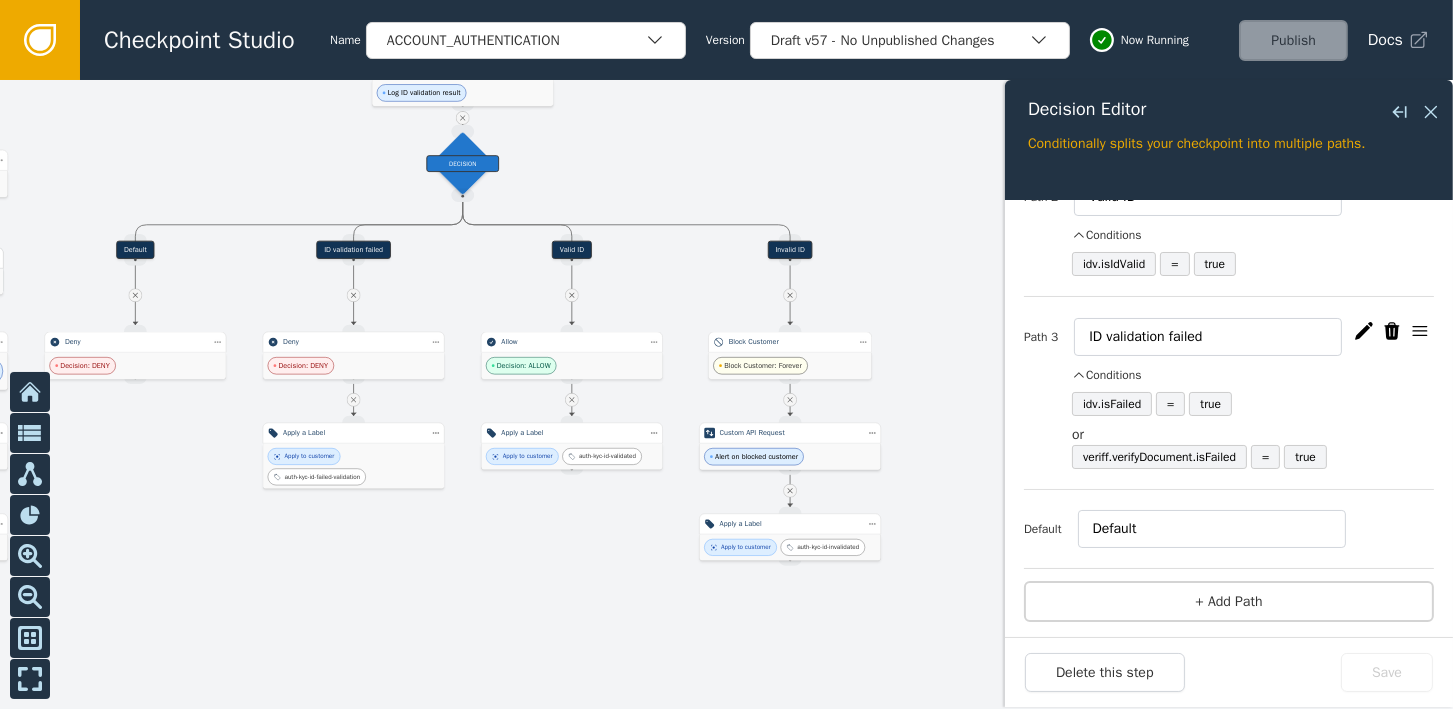 click at bounding box center (726, 394) 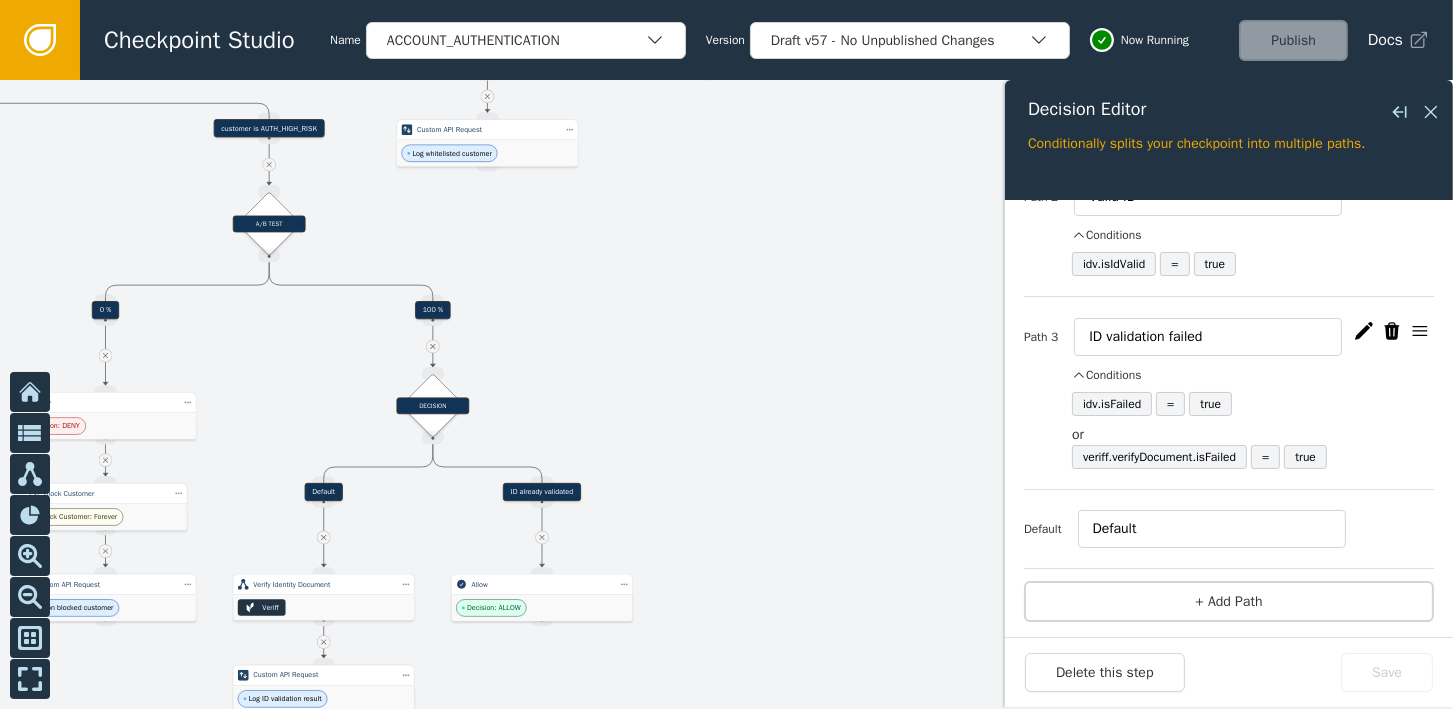drag, startPoint x: 772, startPoint y: 123, endPoint x: 633, endPoint y: 729, distance: 621.73706 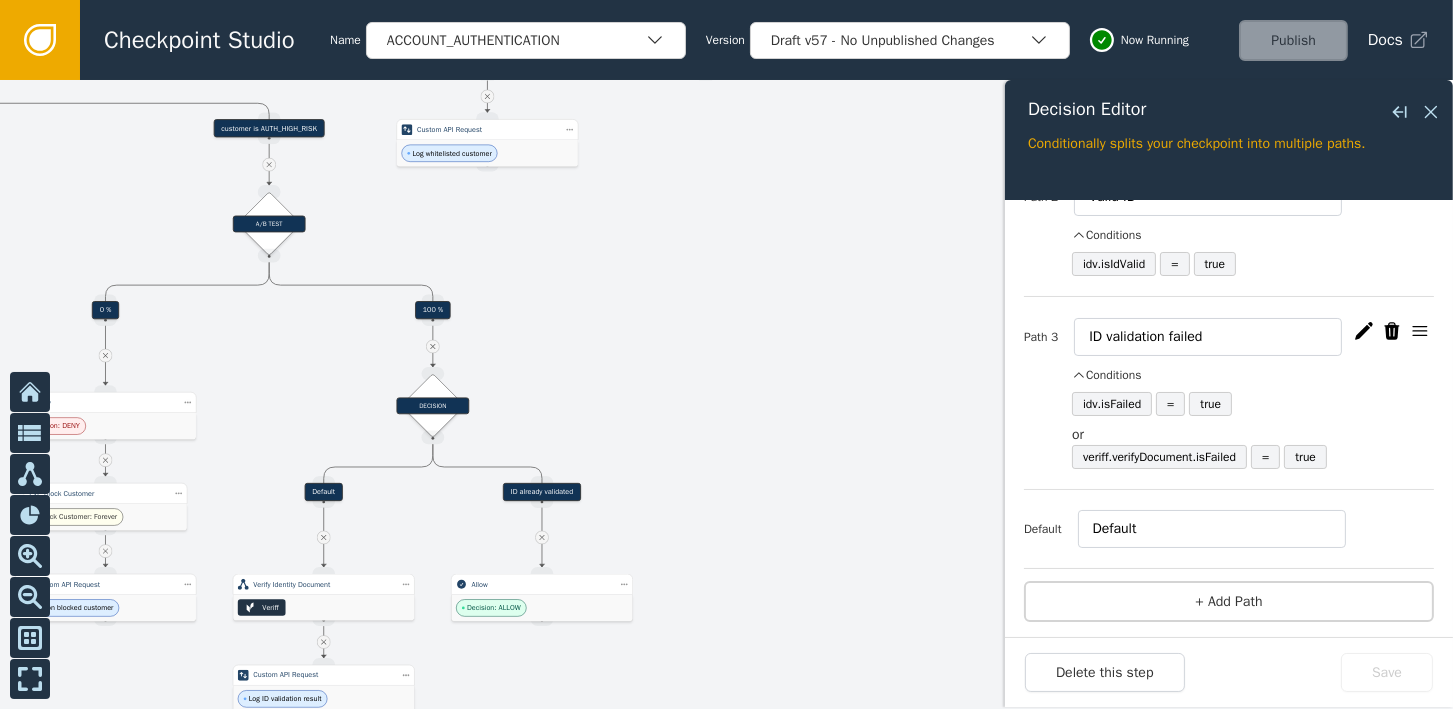 click on "Checkpoint Studio Name ACCOUNT_AUTHENTICATION Version Draft v57 - No Unpublished Changes Now Running Publish Docs Target  Handle for step  0 % Source  Handle for step  Target  Handle for step  100 % Source  Handle for step  Target  Handle for step  Default Source  Handle for step  Target  Handle for step  ID validation failed Source  Handle for step  Target  Handle for step  Valid ID Source  Handle for step  Target  Handle for step  Invalid ID Source  Handle for step  Target  Handle for step  Default Source  Handle for step  Target  Handle for step  customer is AUTH_HIGH_RISK Source  Handle for step  Target  Handle for step  0 % Source  Handle for step  Target  Handle for step  100 % Source  Handle for step  Target  Handle for step  Low Source  Handle for step  Target  Handle for step  Medium Source  Handle for step  Target  Handle for step  High Source  Handle for step  Target  Handle for step  Default Source  Handle for step  Target  Handle for step  Throw Away Email Domain Source  Handle for step  Target 2" at bounding box center [726, 0] 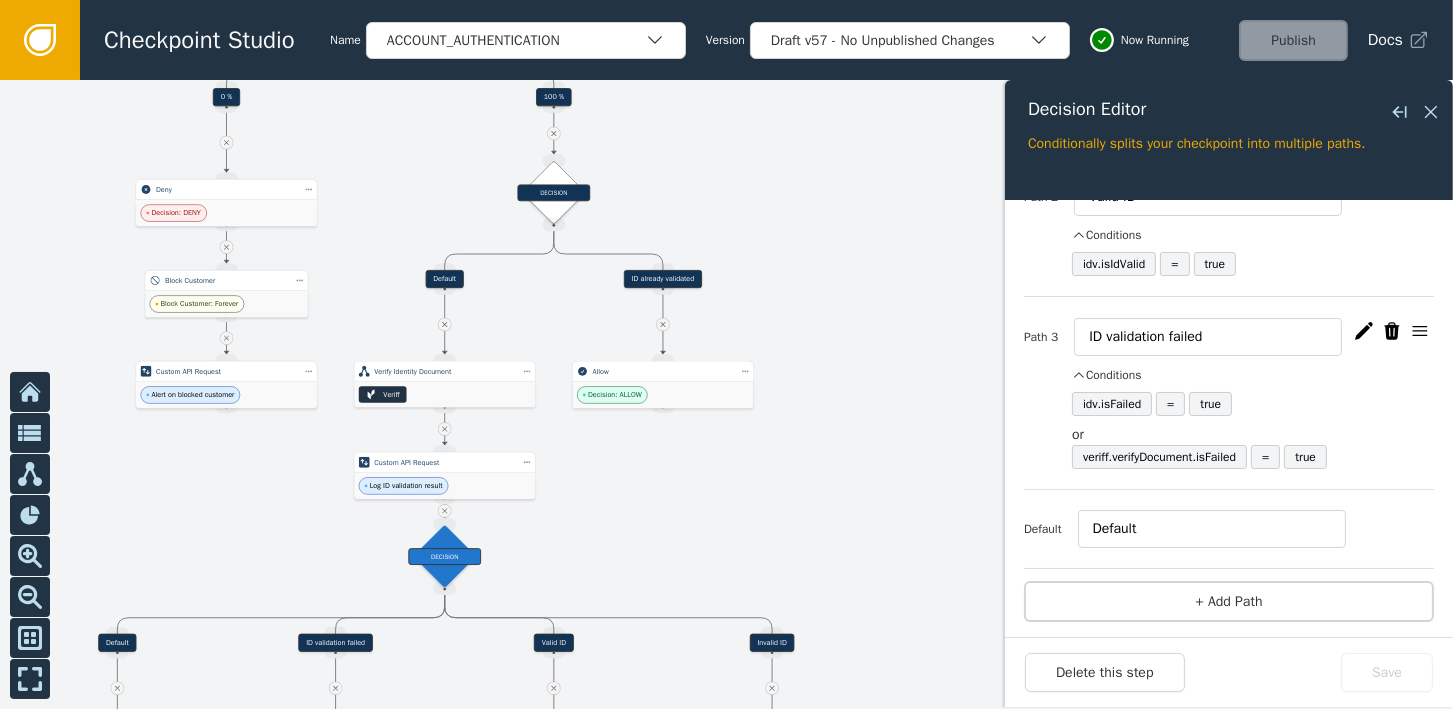 drag, startPoint x: 588, startPoint y: 357, endPoint x: 709, endPoint y: 139, distance: 249.3291 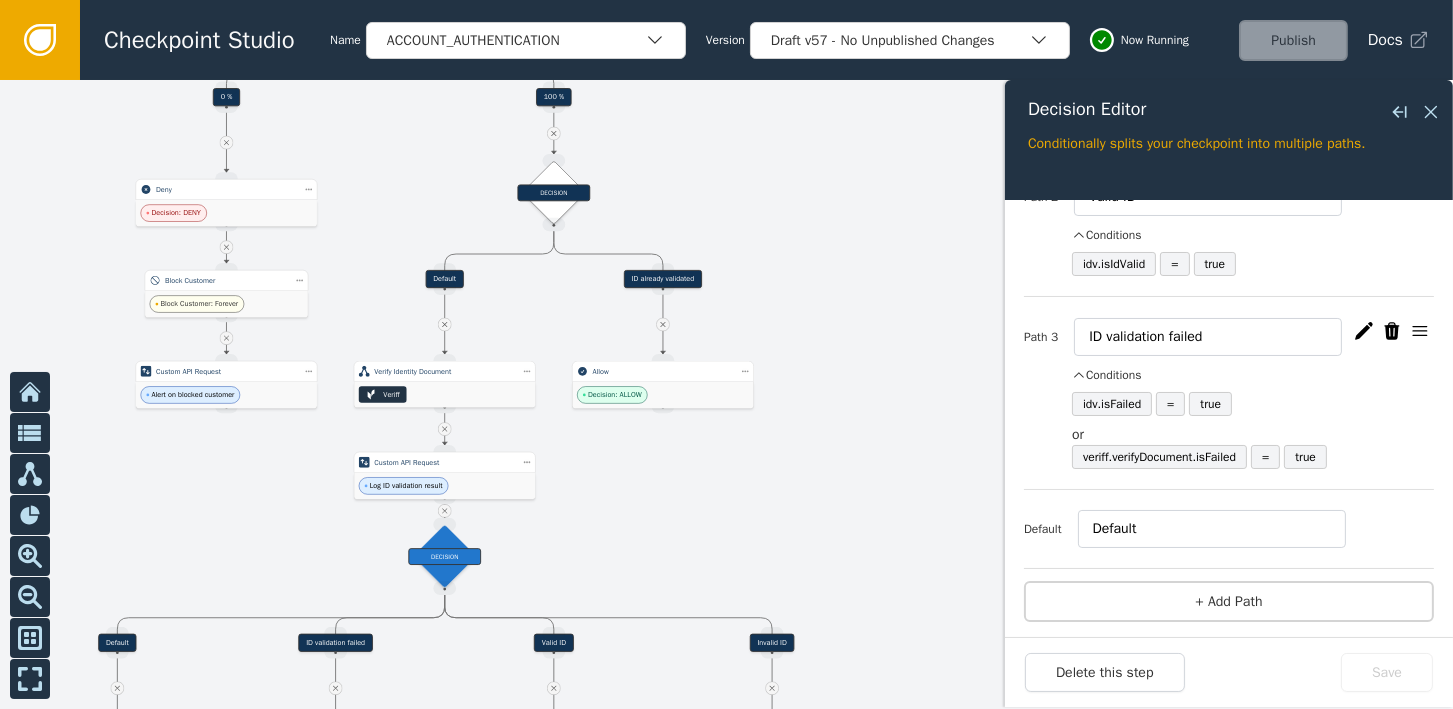 click at bounding box center [726, 394] 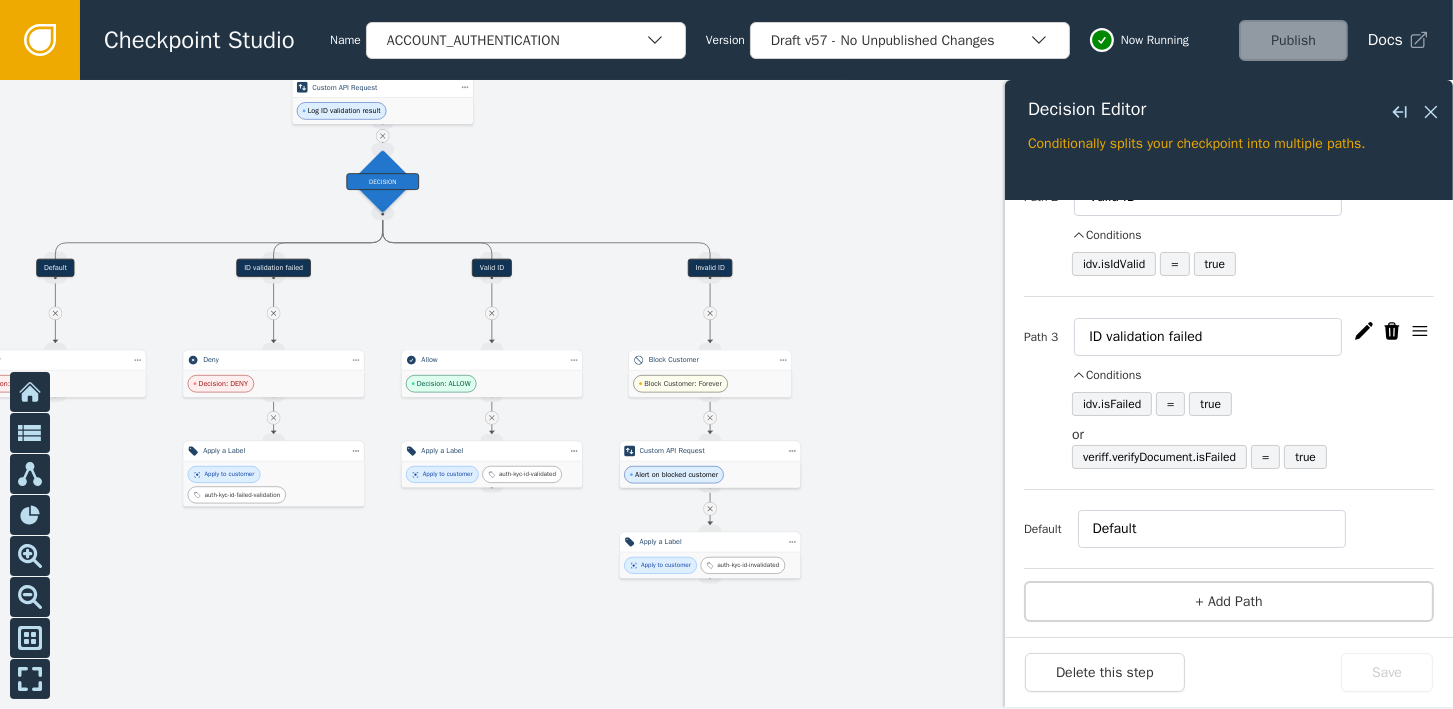 drag, startPoint x: 704, startPoint y: 507, endPoint x: 642, endPoint y: 137, distance: 375.15863 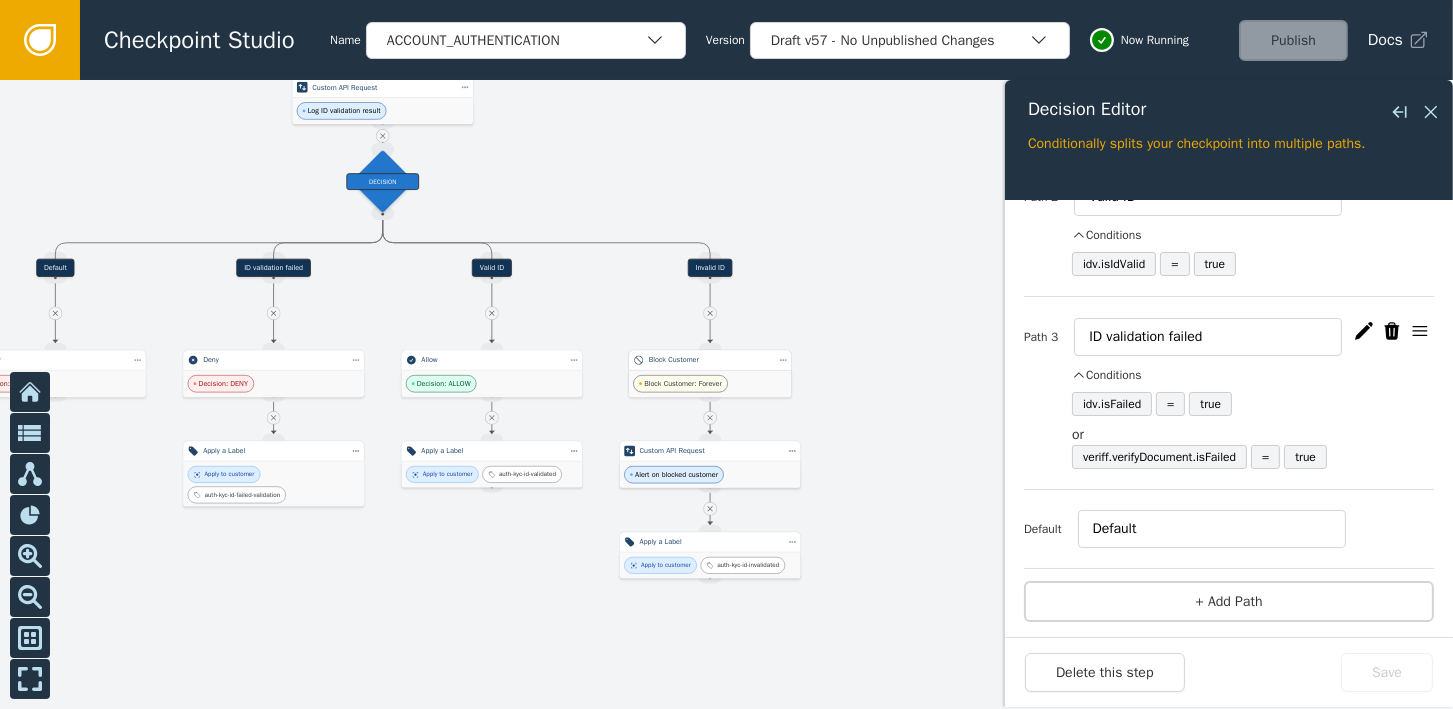 click on "Block Customer: Forever" at bounding box center (683, 383) 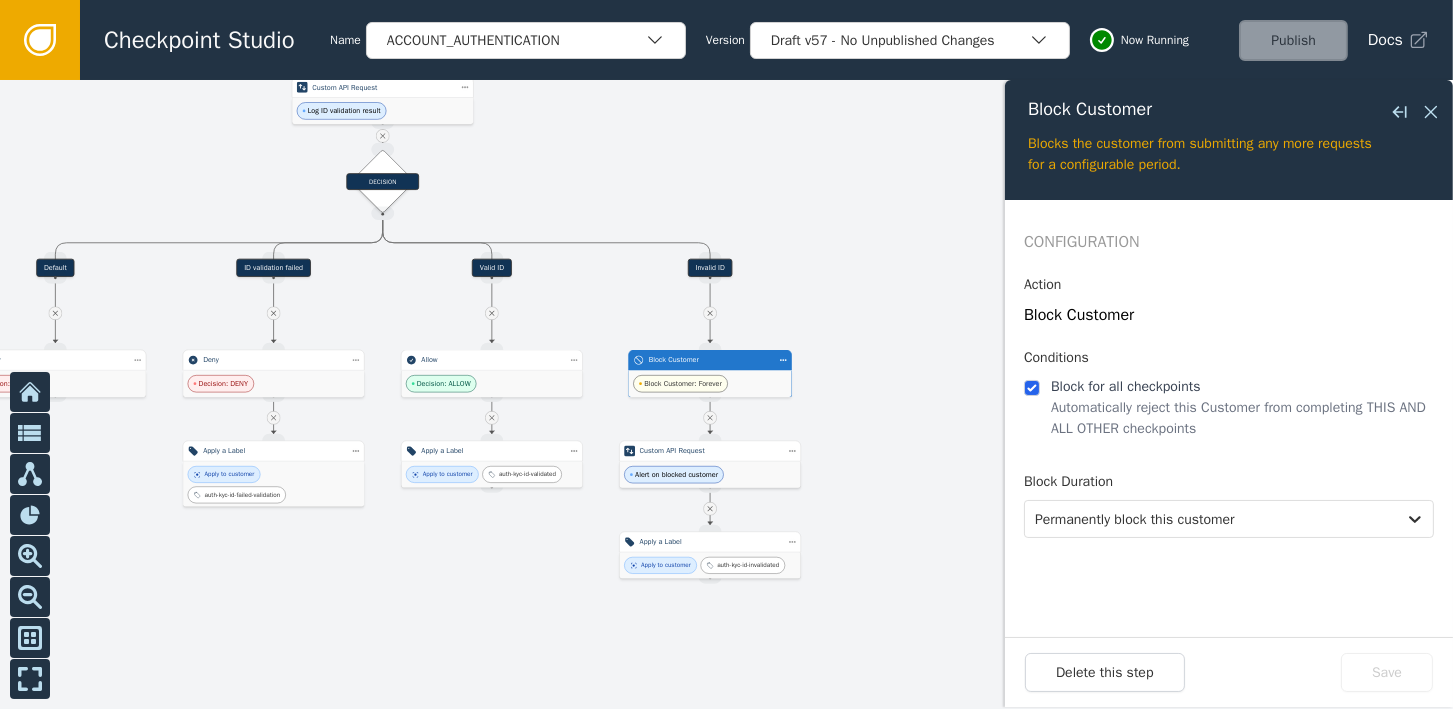 click on "Block Customer Close flyout Blocks the customer from submitting any more requests for a configurable period." at bounding box center (1229, 140) 